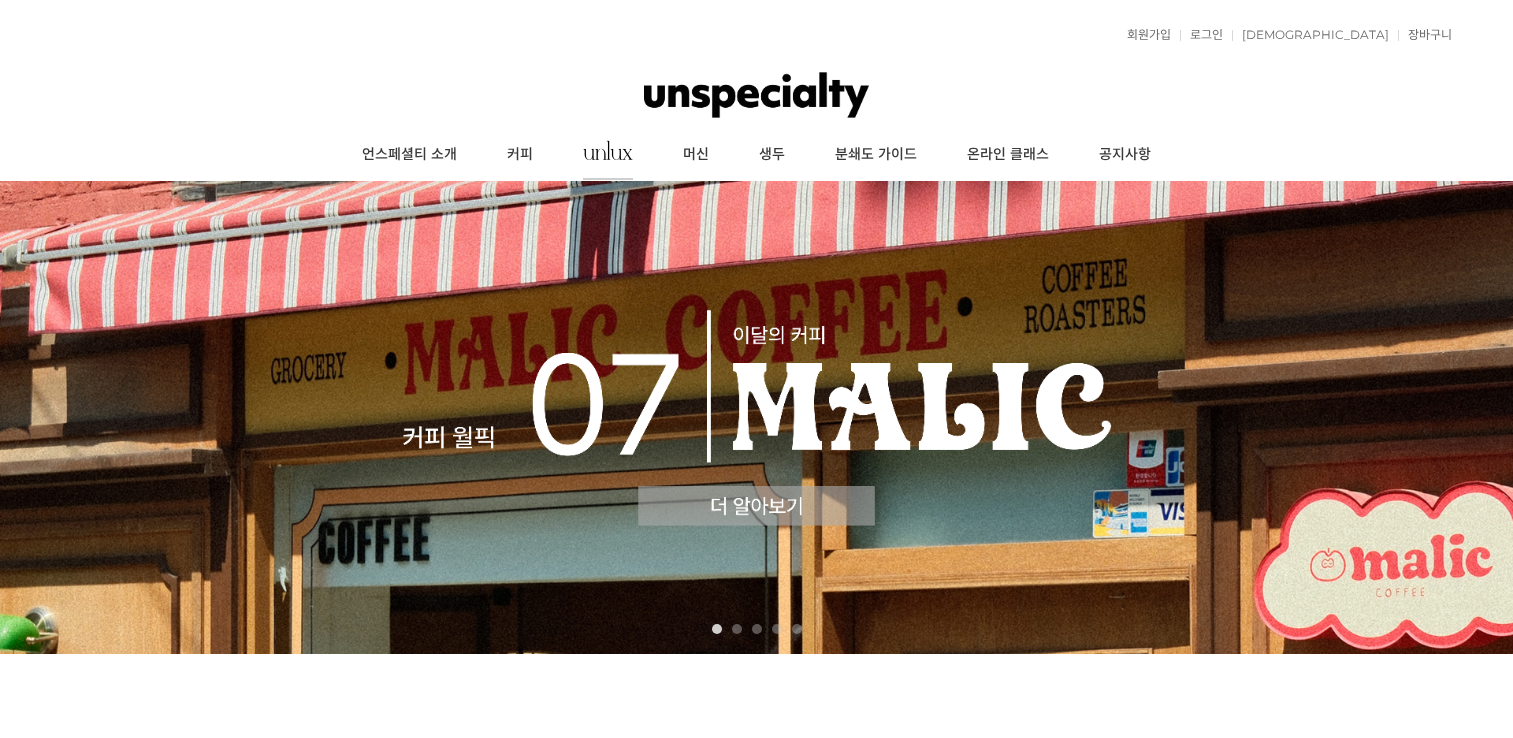 scroll, scrollTop: 0, scrollLeft: 0, axis: both 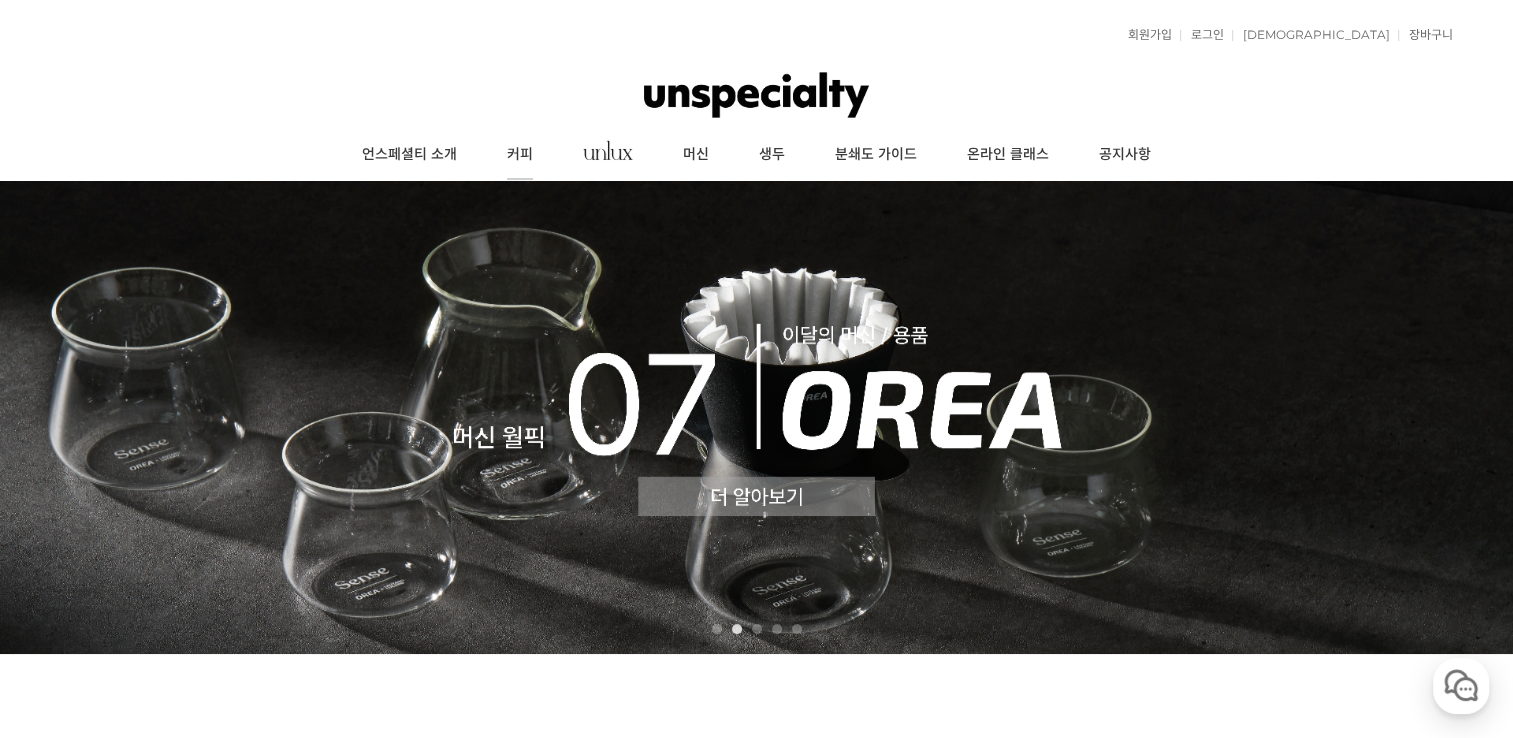 click on "커피" at bounding box center [520, 155] 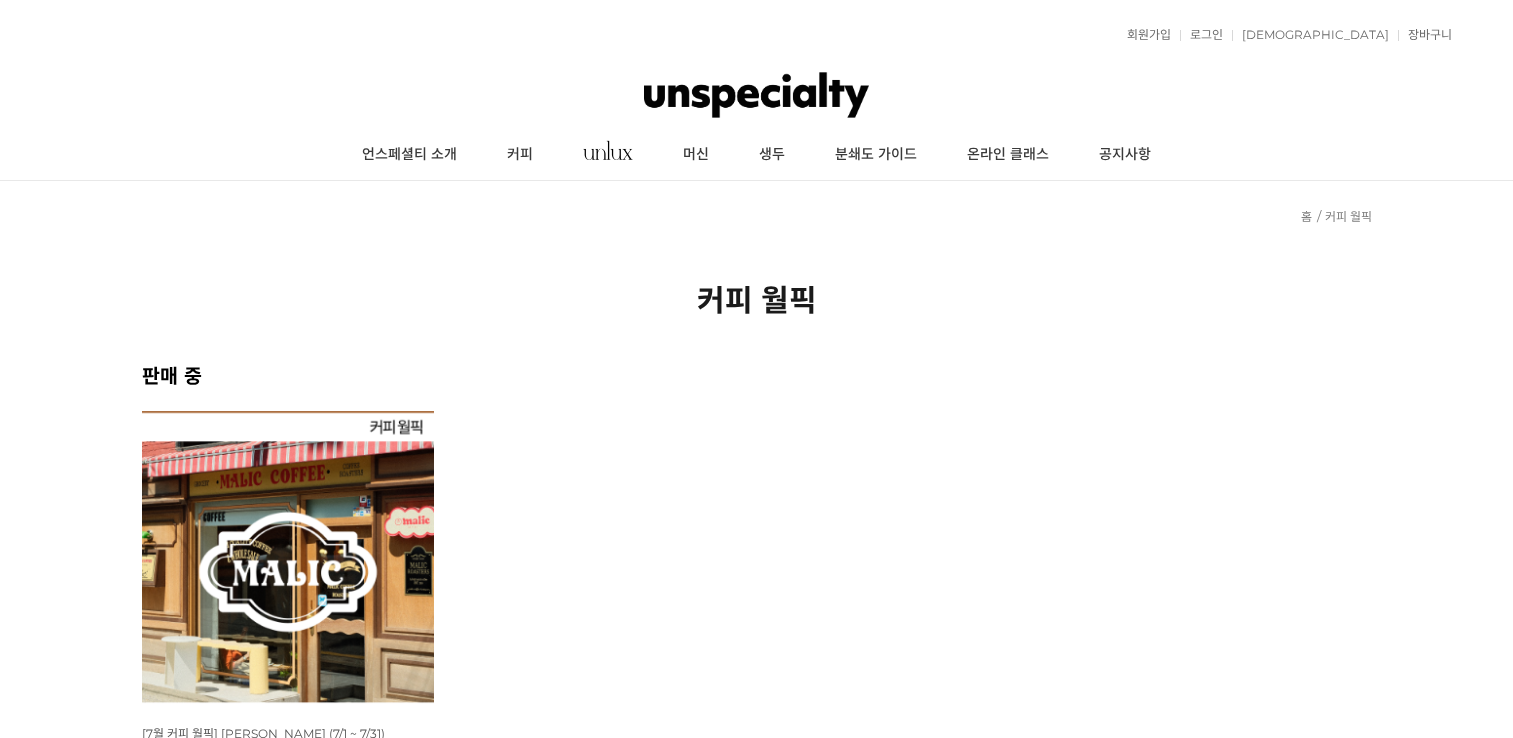 scroll, scrollTop: 0, scrollLeft: 0, axis: both 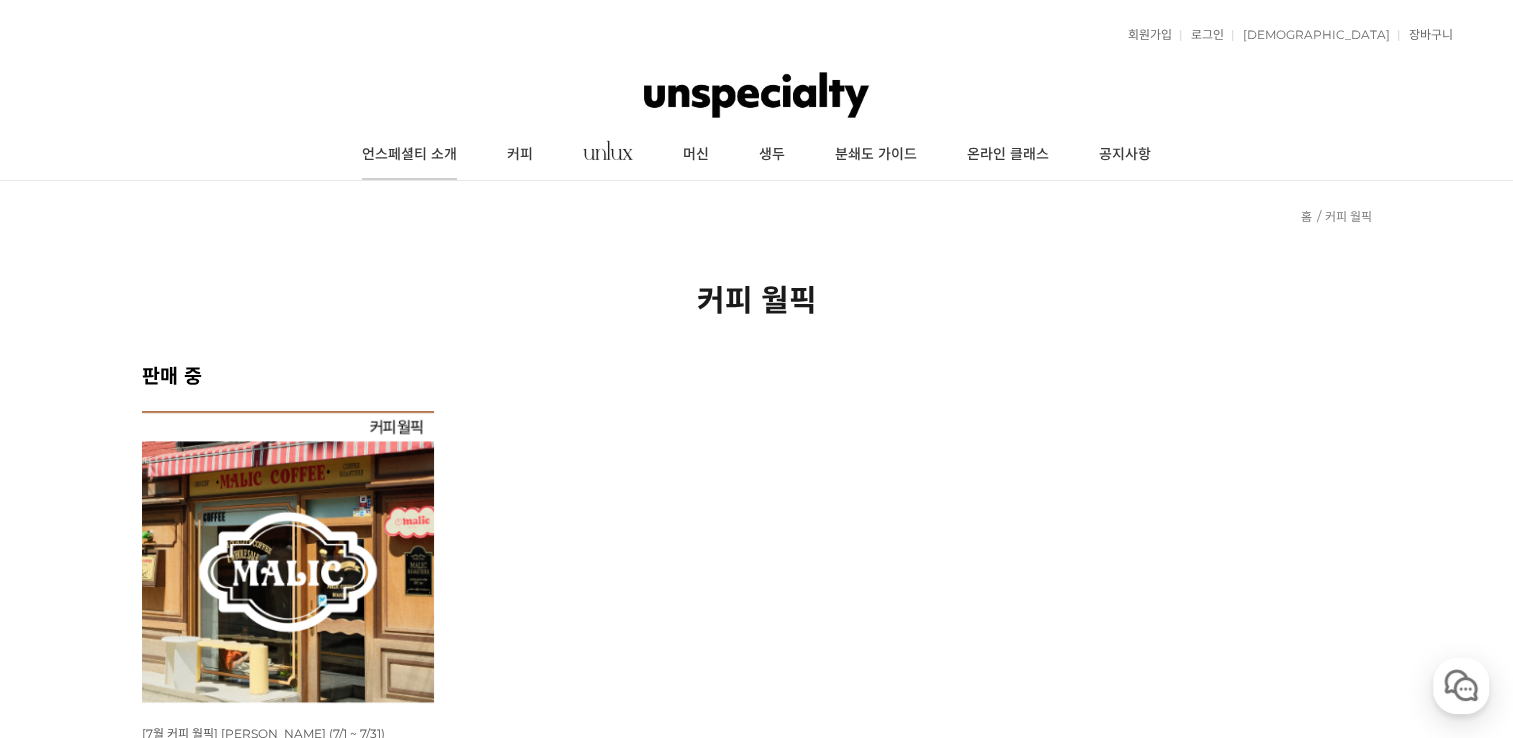 click on "언스페셜티 소개" at bounding box center [409, 155] 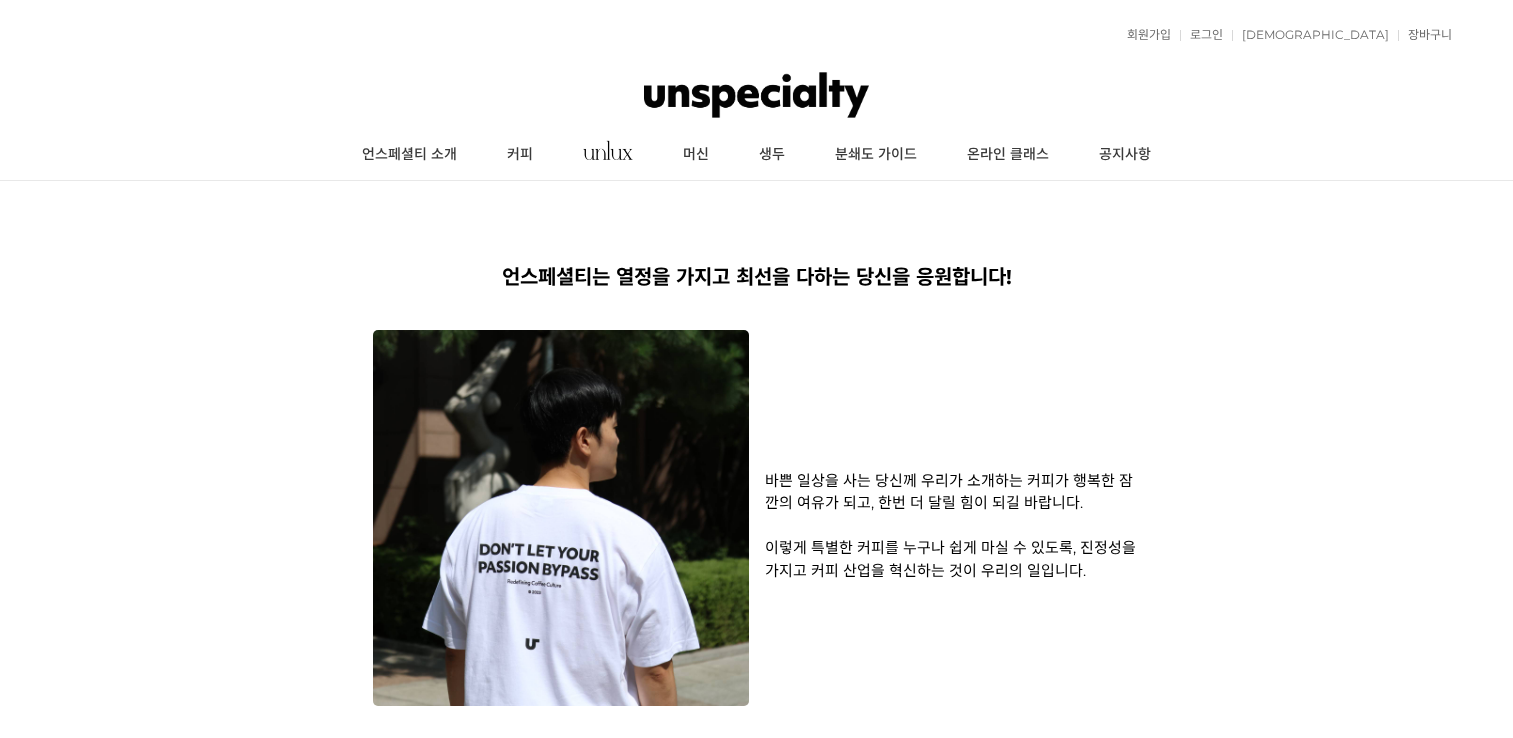 scroll, scrollTop: 0, scrollLeft: 0, axis: both 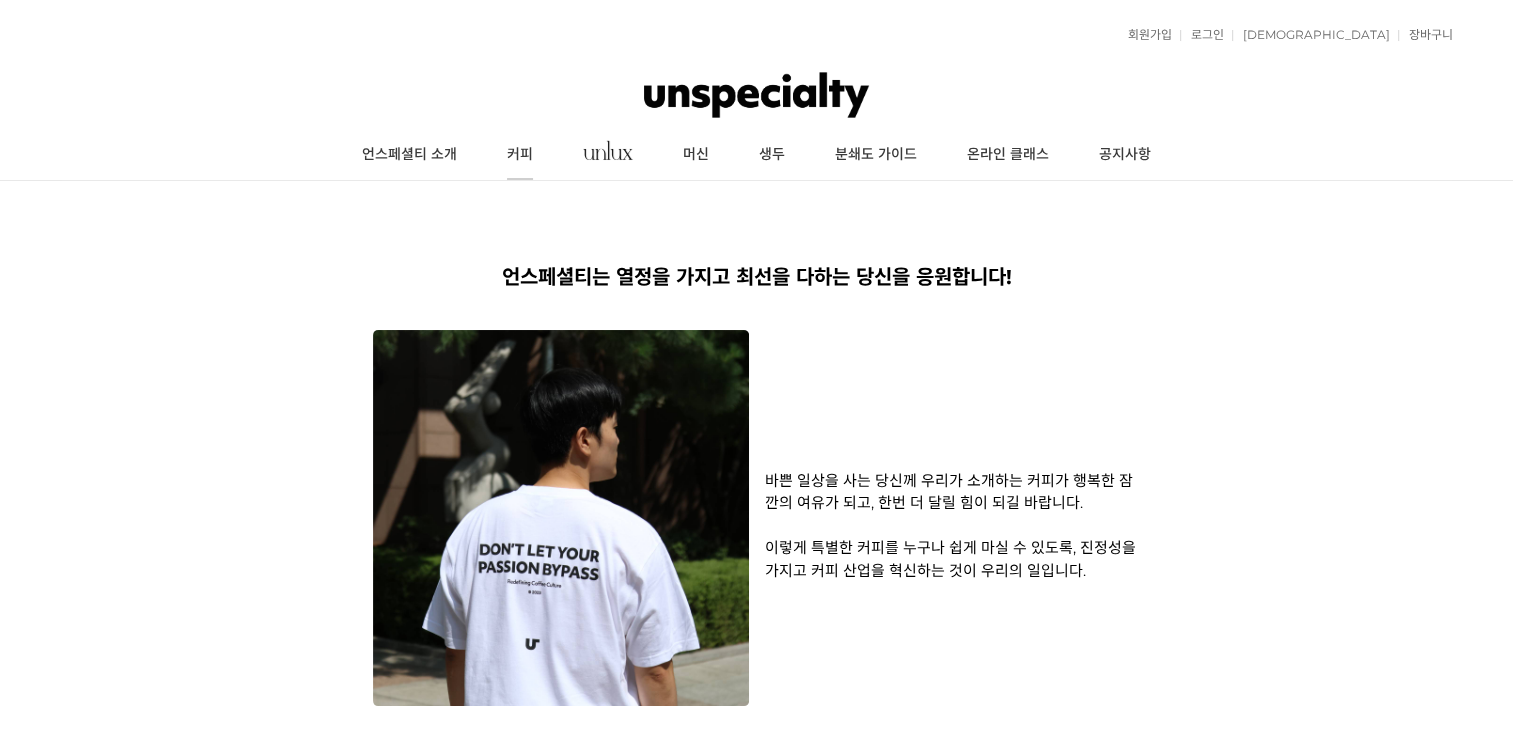 click on "커피" at bounding box center (520, 155) 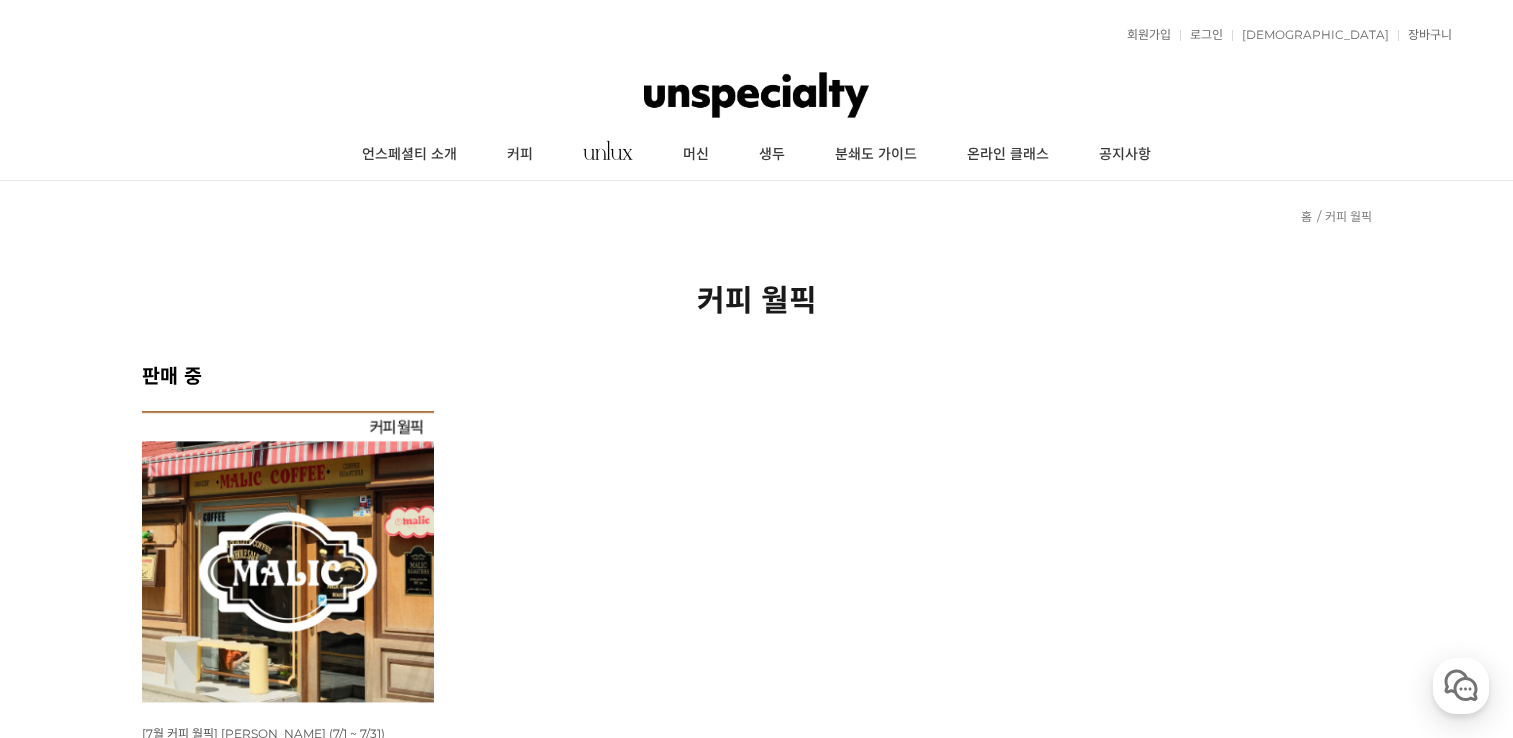 scroll, scrollTop: 0, scrollLeft: 0, axis: both 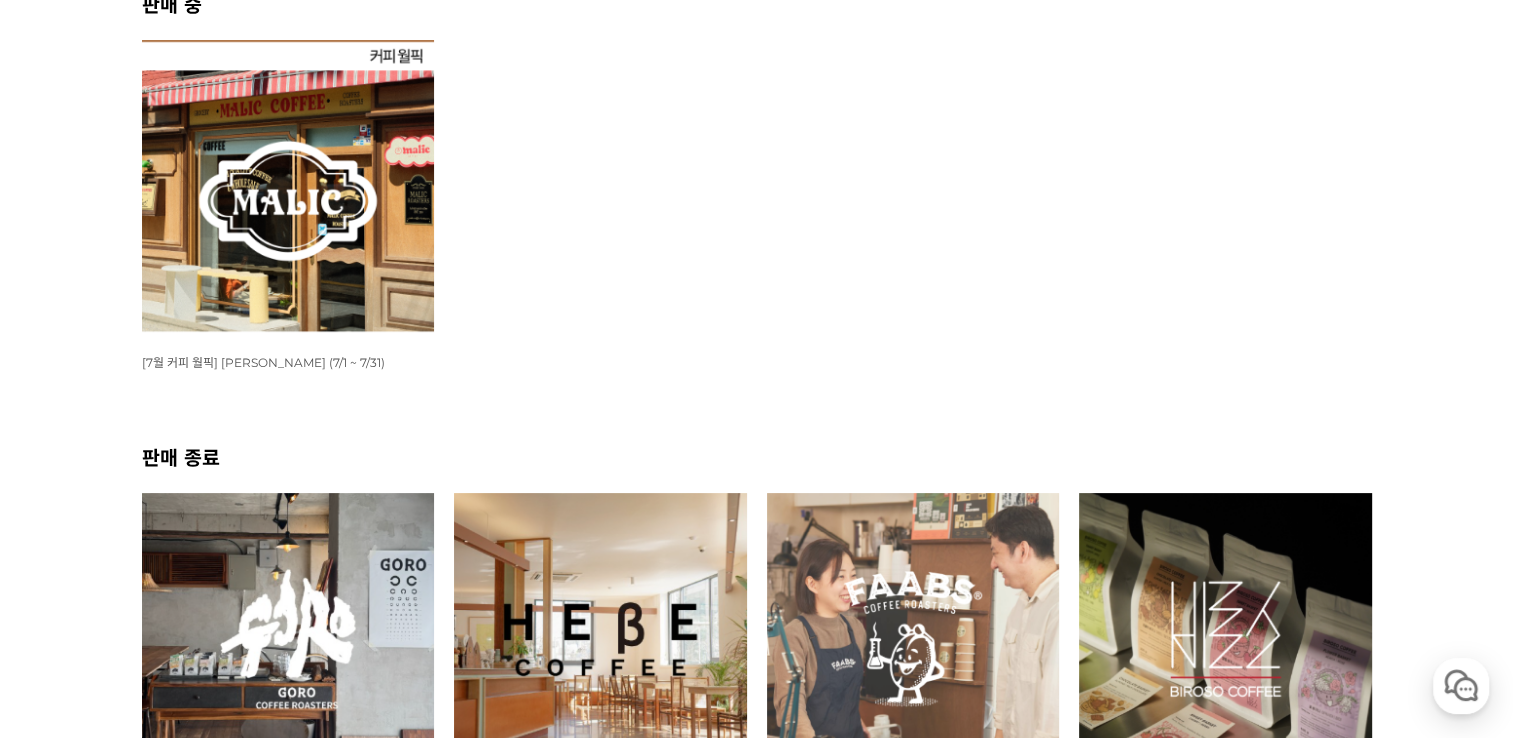 click at bounding box center [288, 186] 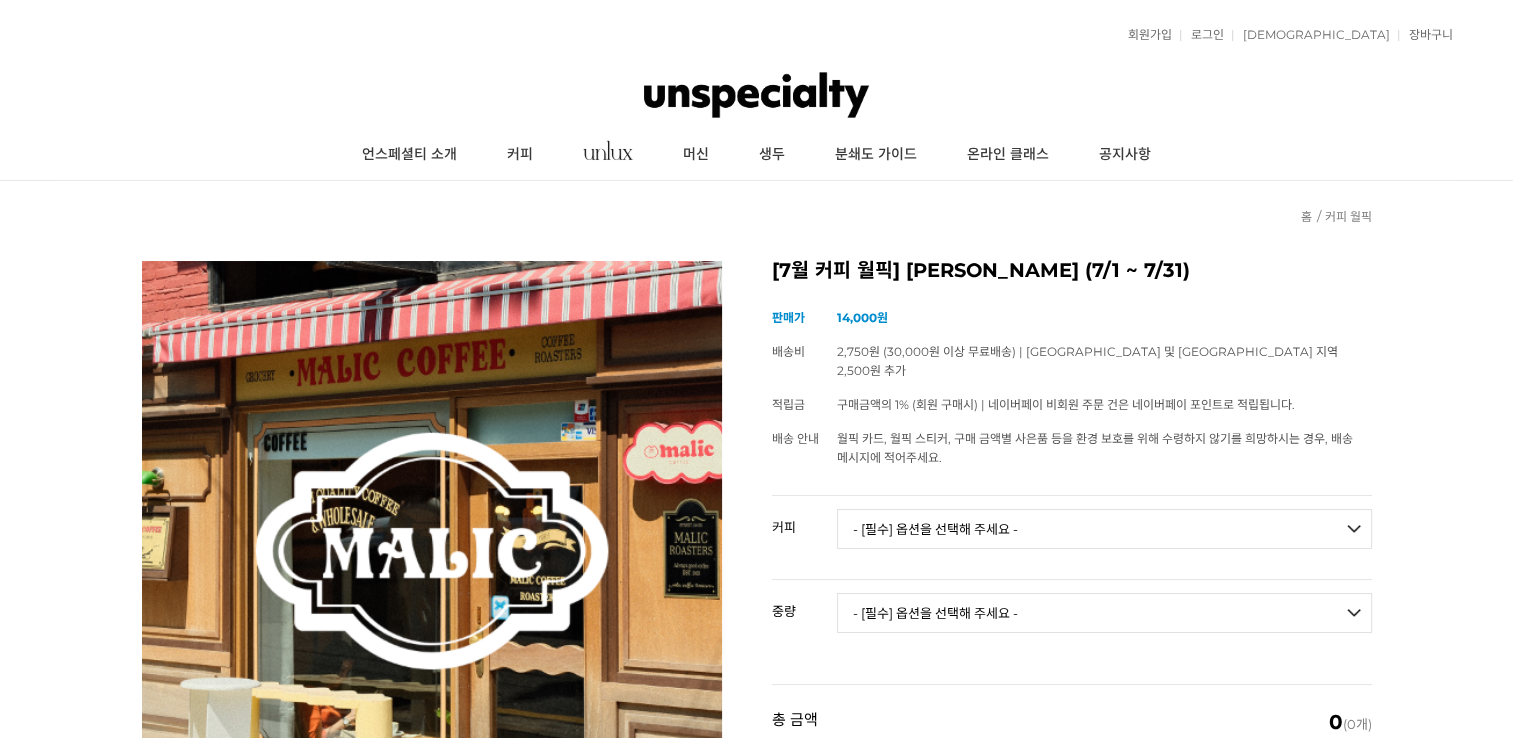 scroll, scrollTop: 368, scrollLeft: 0, axis: vertical 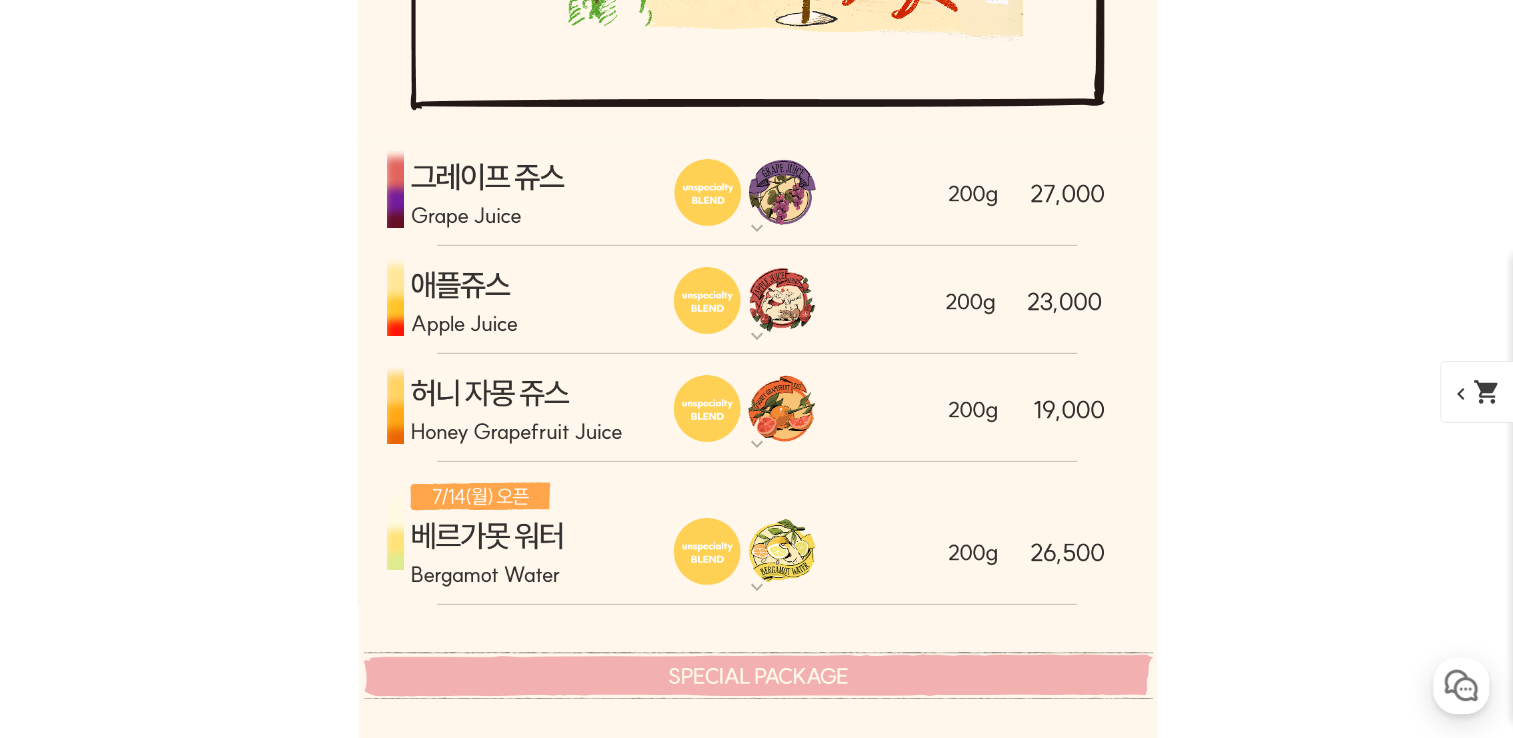 click at bounding box center [757, 192] 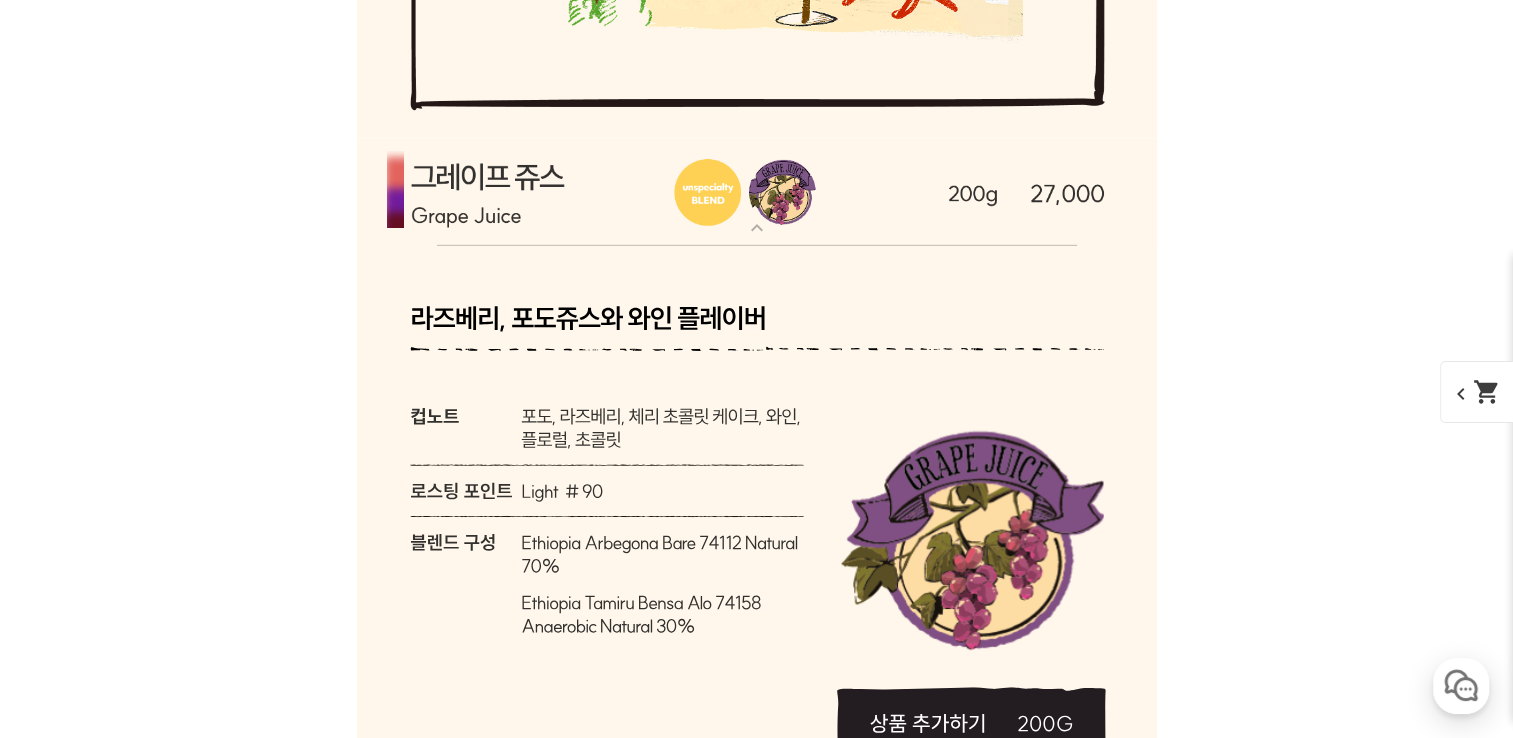 click at bounding box center [757, 192] 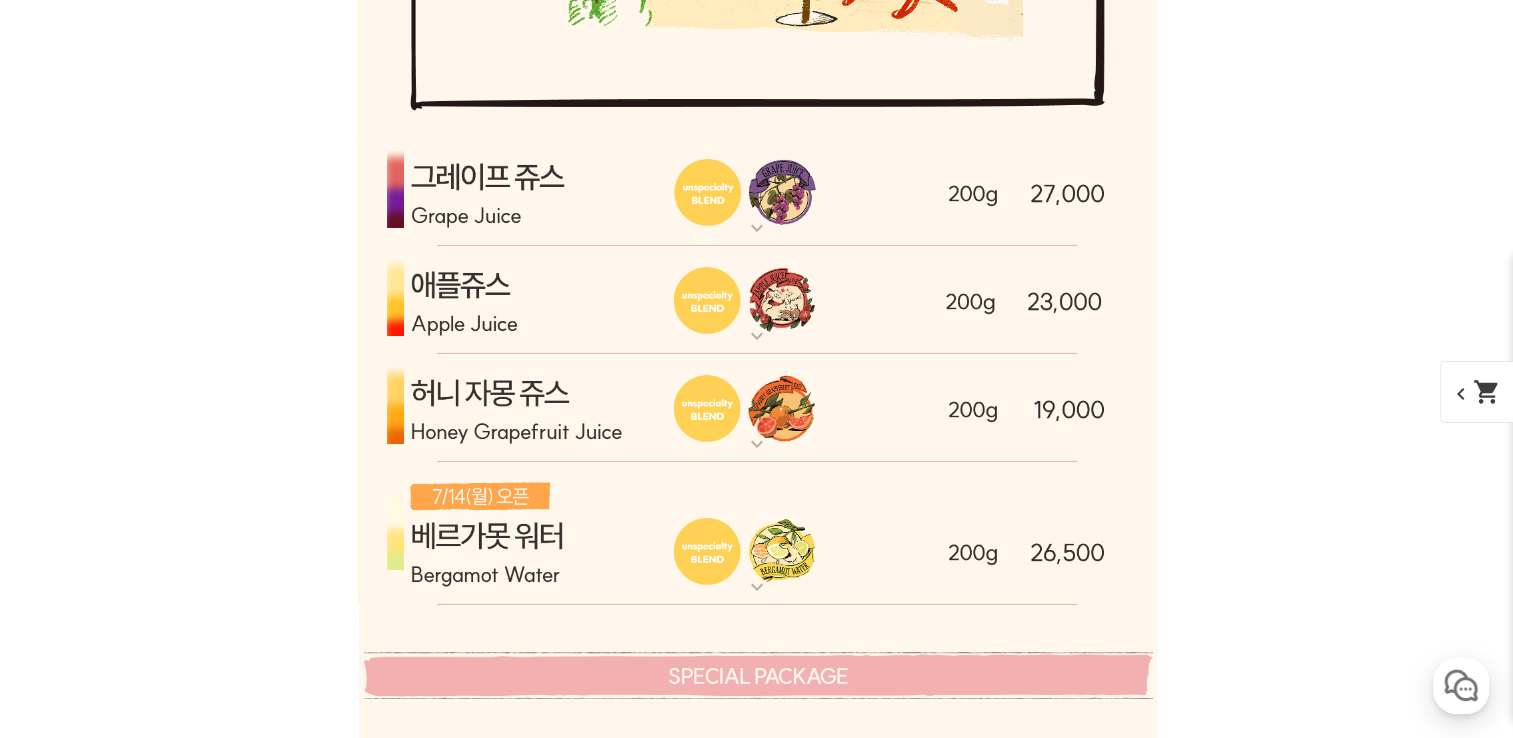 click on "expand_more" at bounding box center [757, 444] 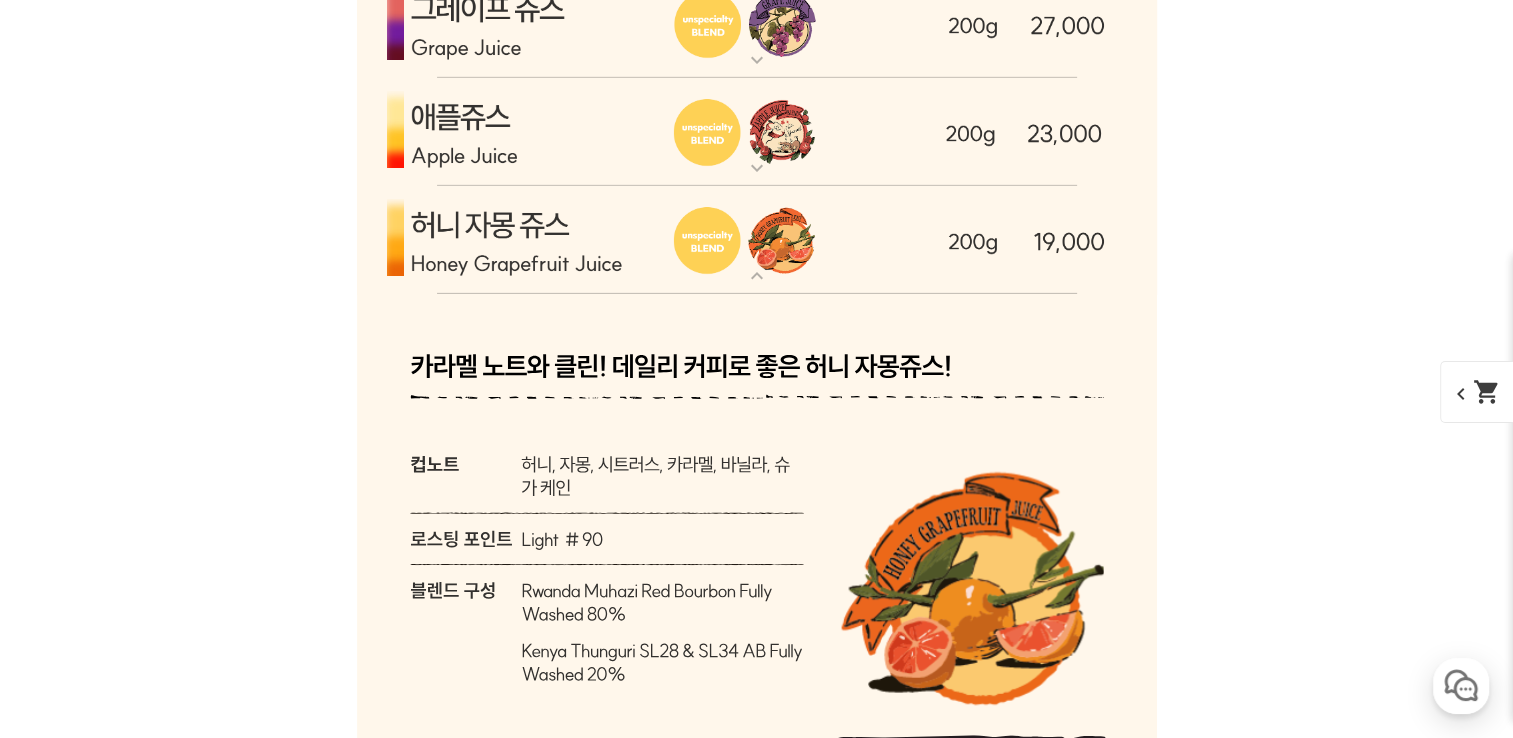 scroll, scrollTop: 6290, scrollLeft: 0, axis: vertical 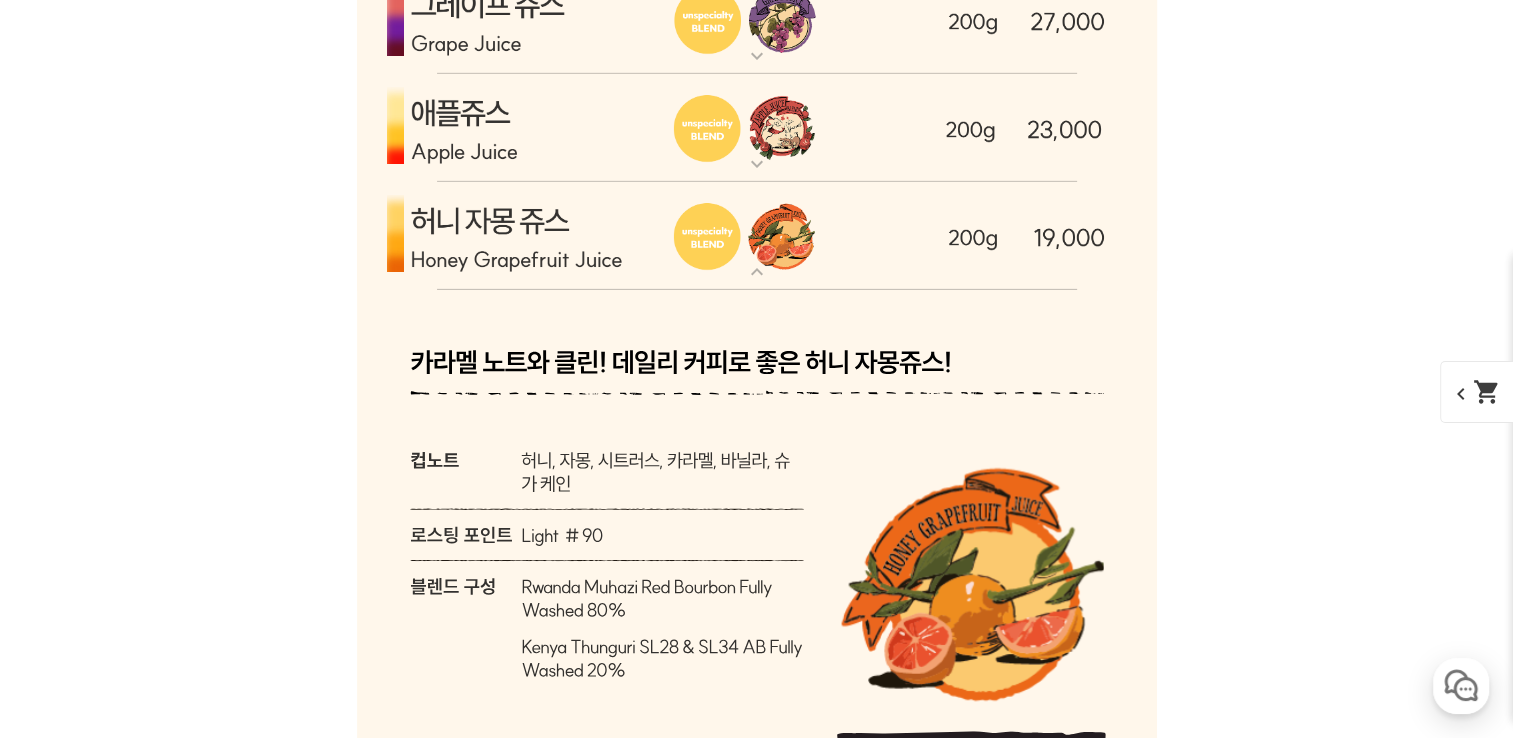 click at bounding box center [757, 236] 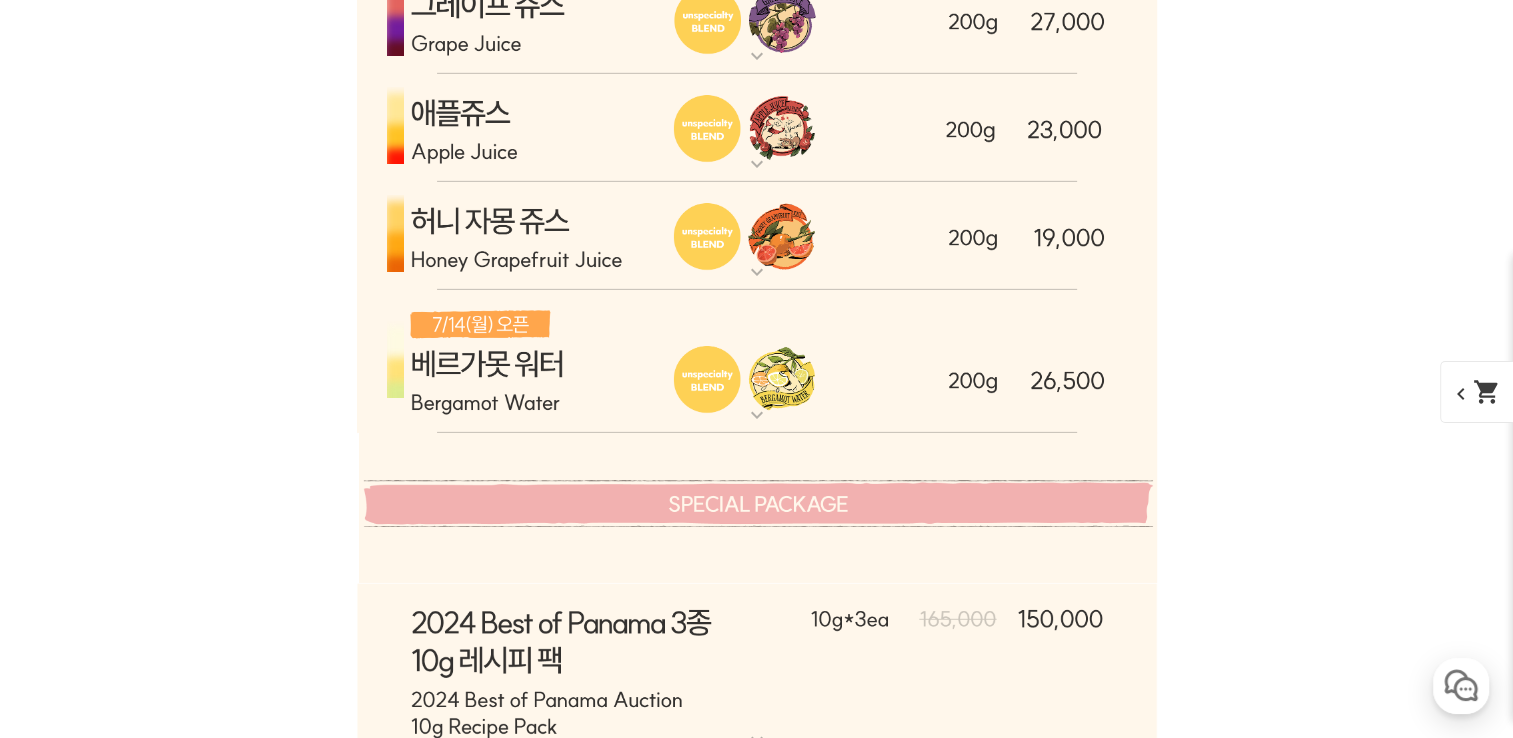 click at bounding box center [757, 128] 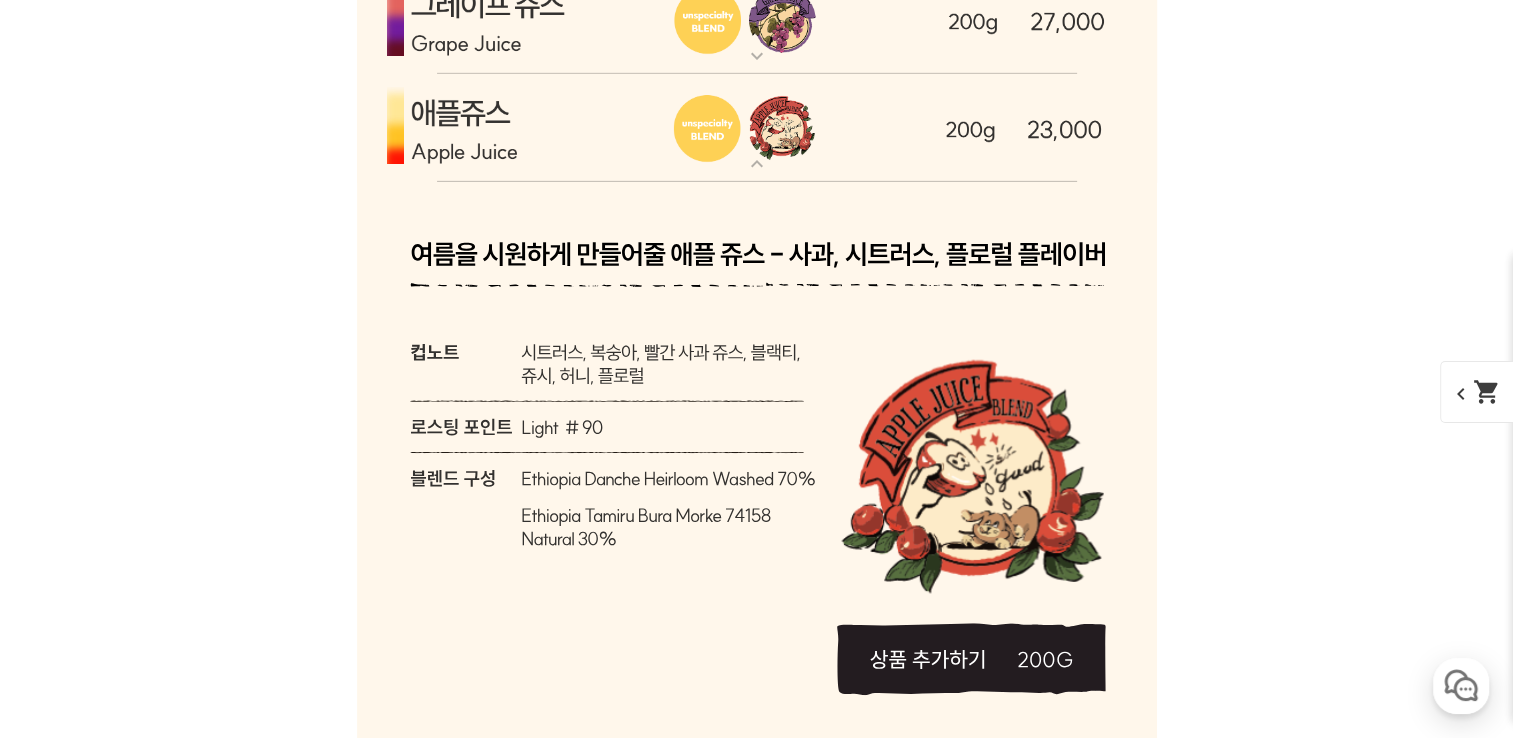 click at bounding box center [757, 128] 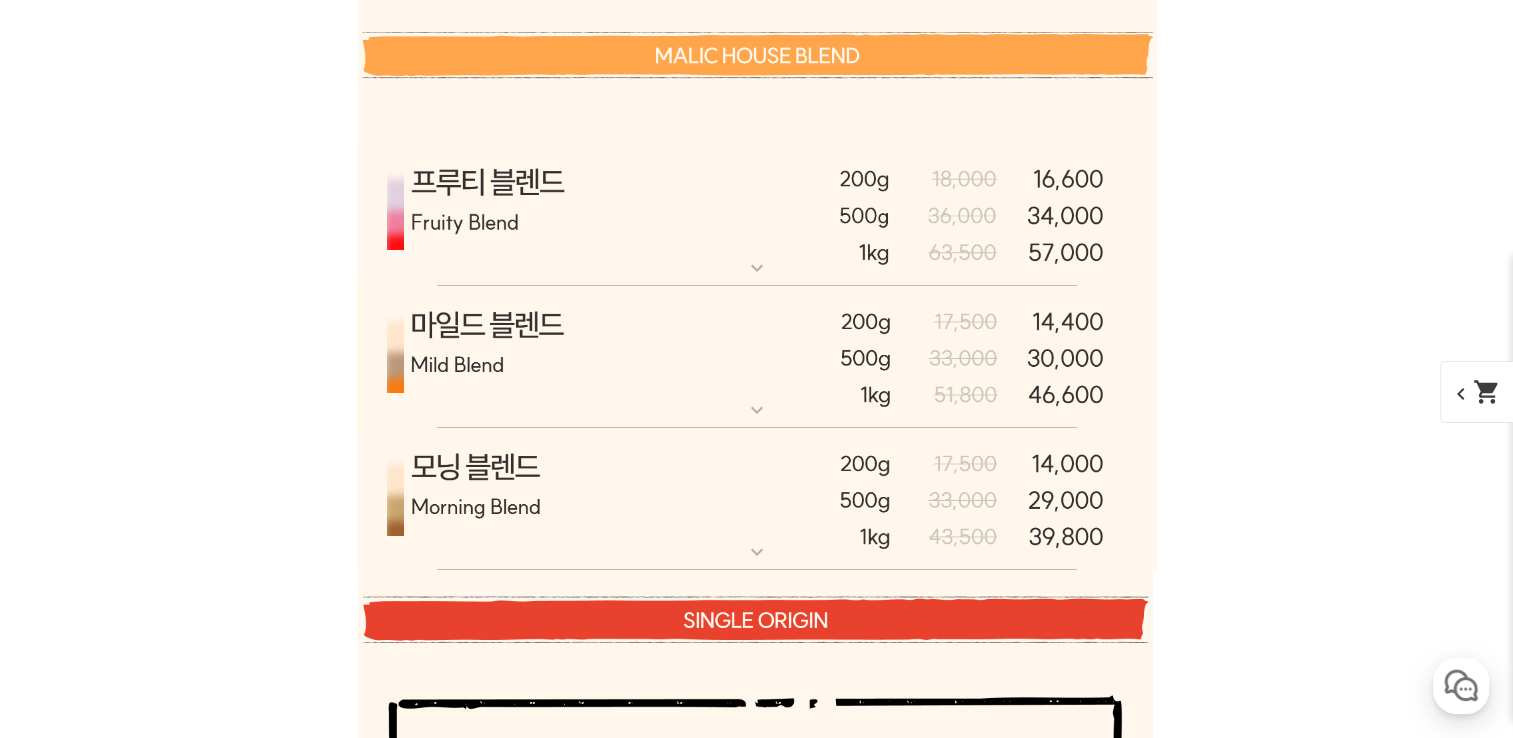 scroll, scrollTop: 7078, scrollLeft: 0, axis: vertical 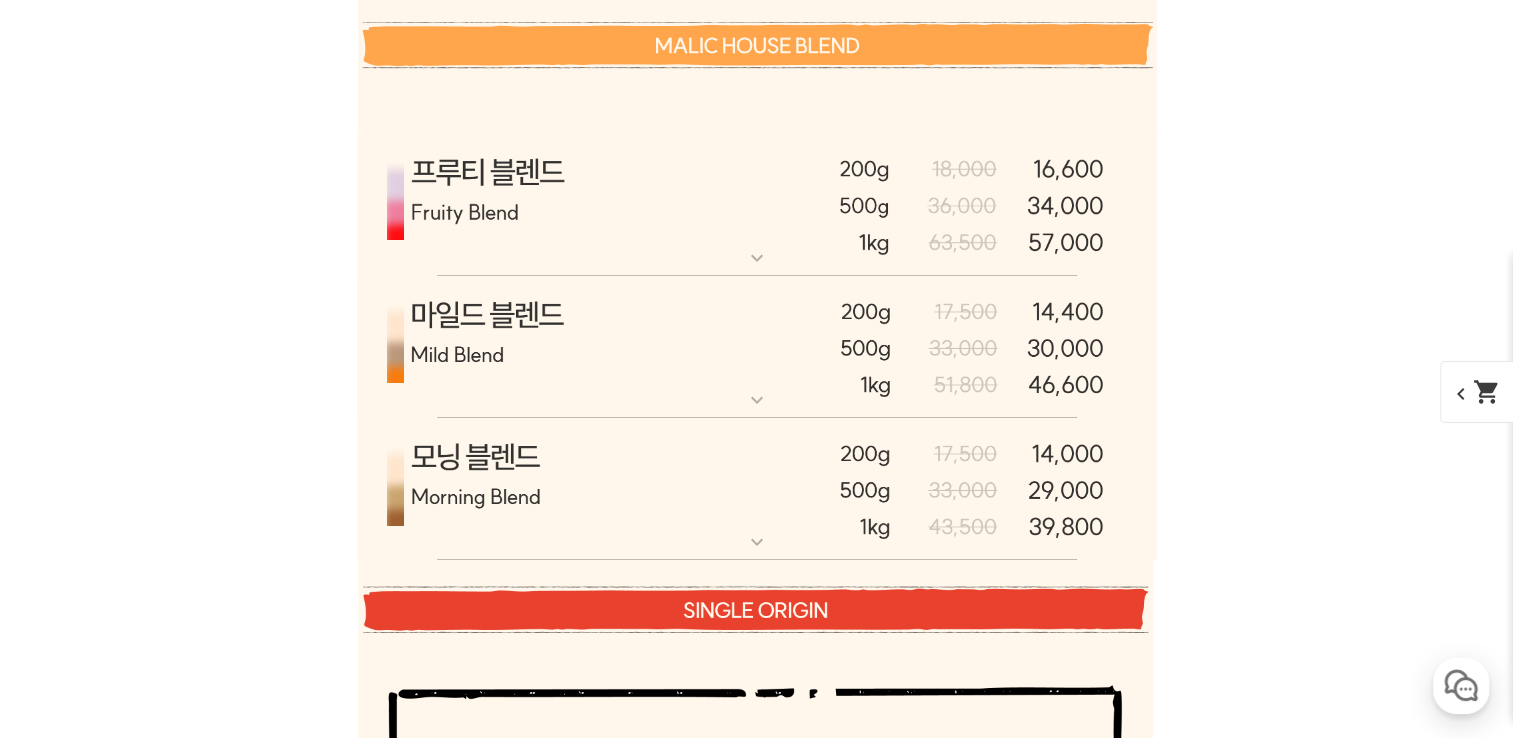 click at bounding box center [757, 205] 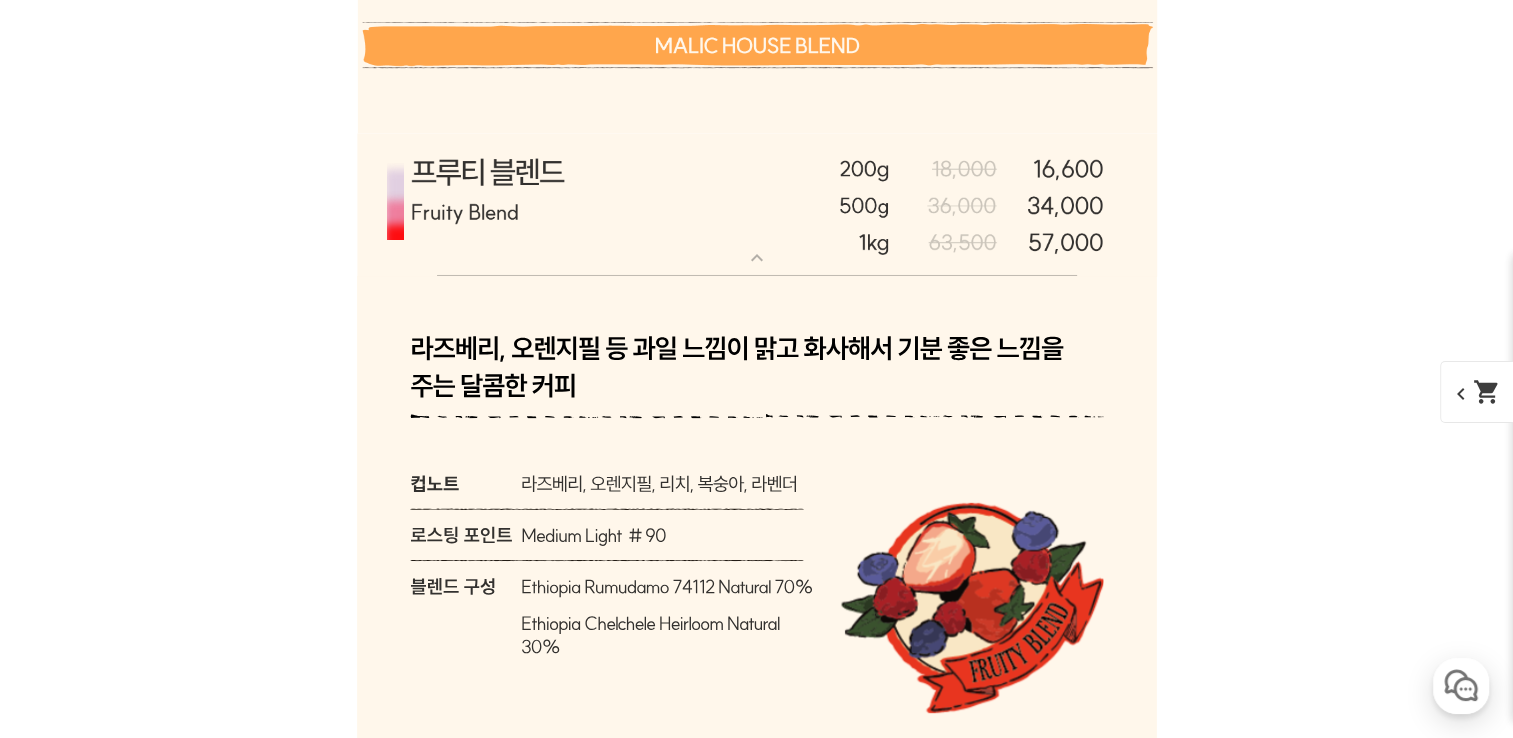 click at bounding box center [757, 205] 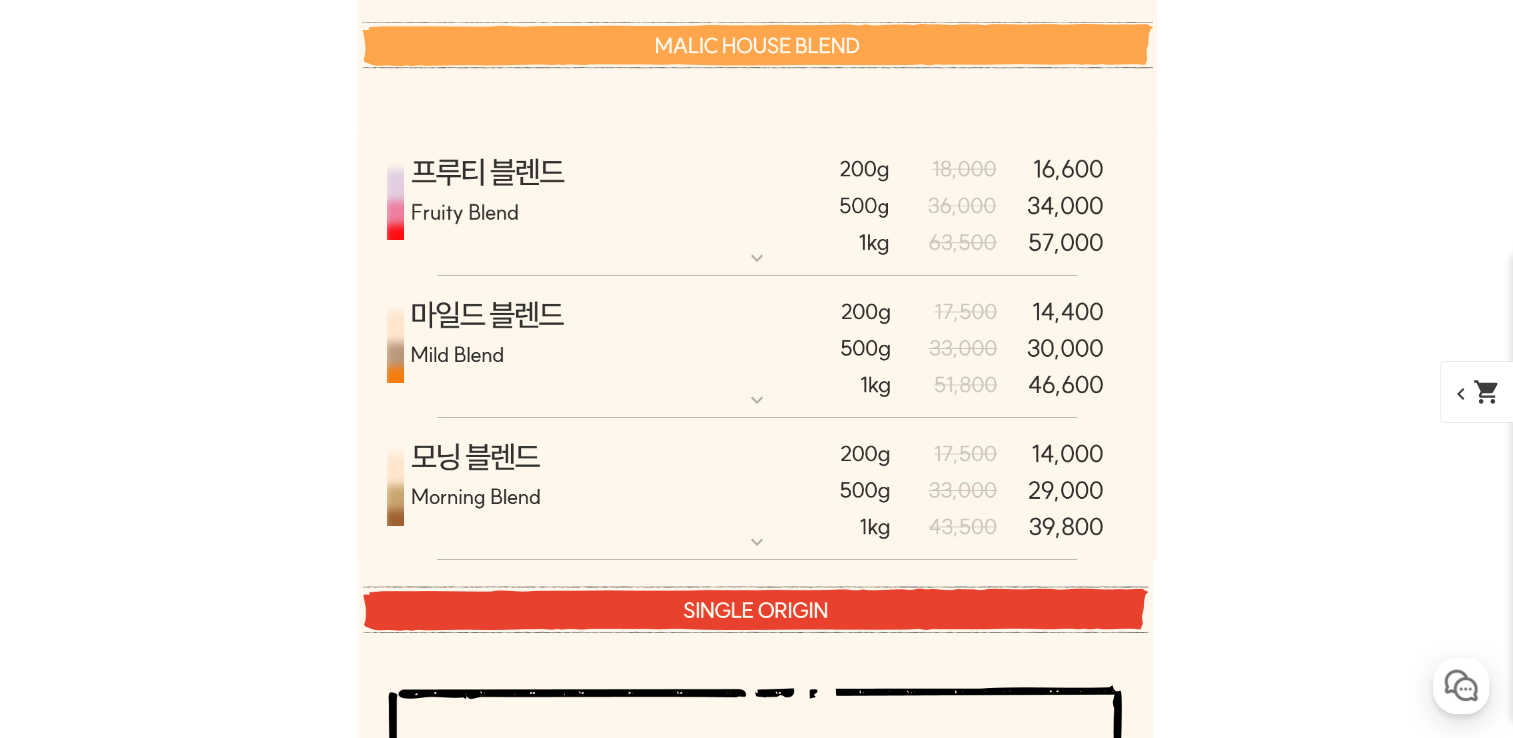 click at bounding box center (757, 347) 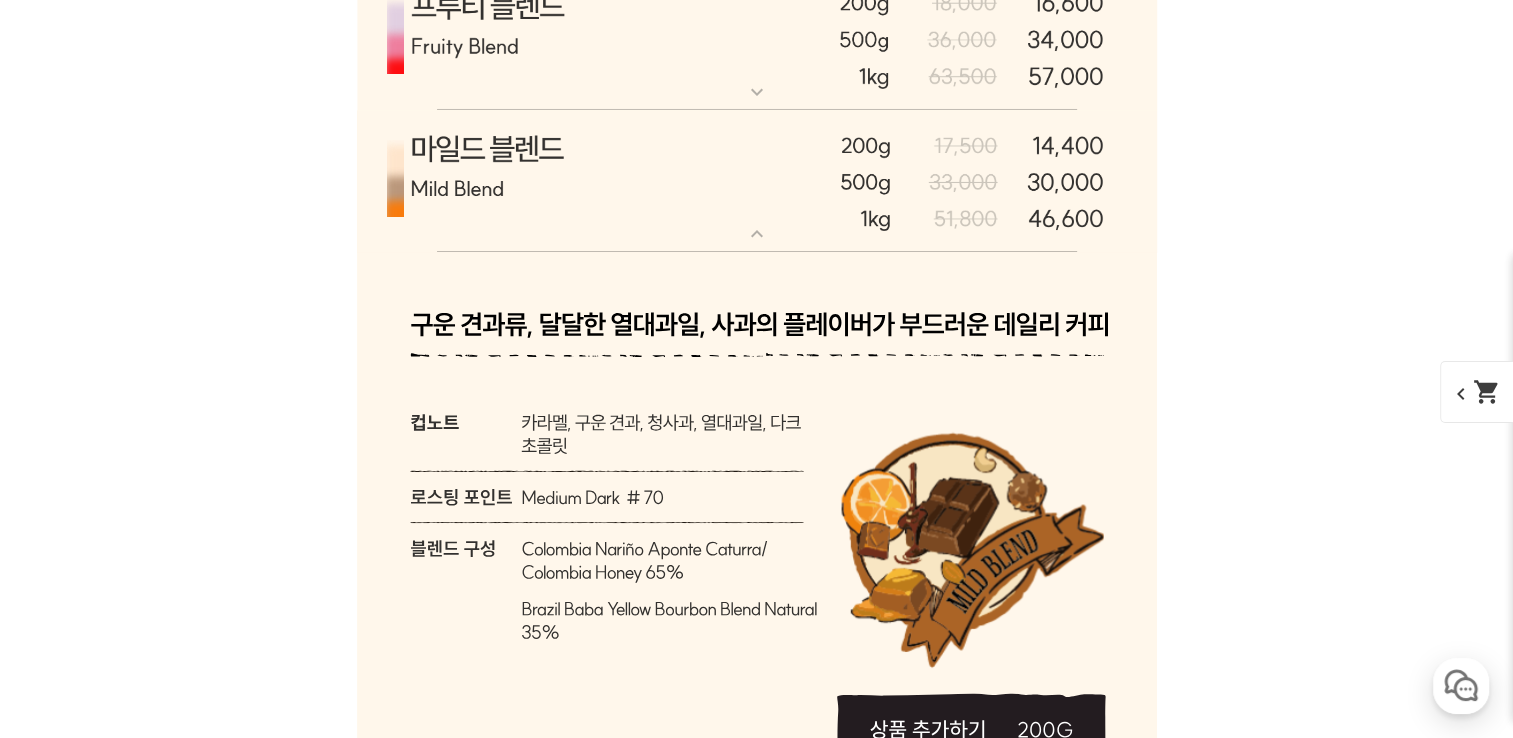 scroll, scrollTop: 7246, scrollLeft: 0, axis: vertical 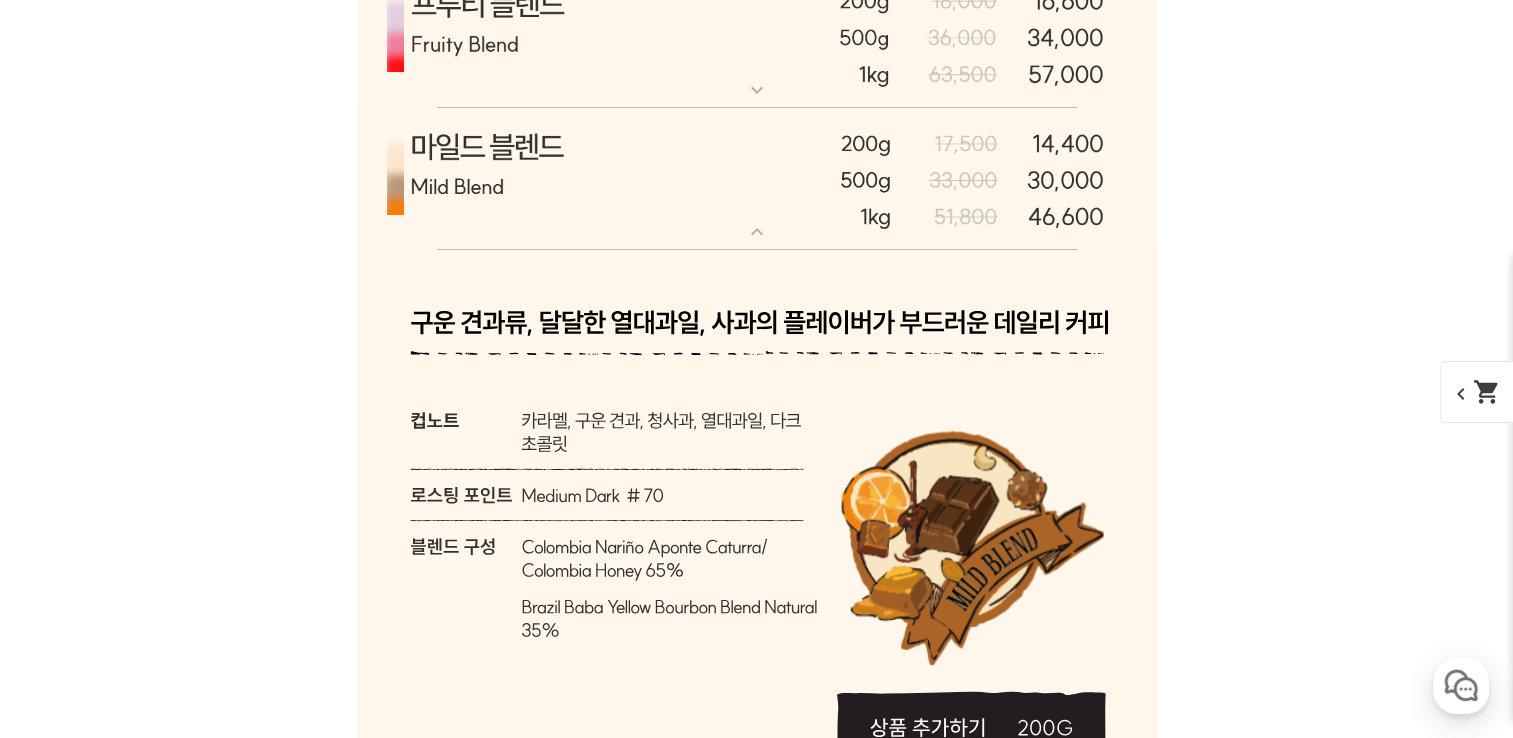 click at bounding box center [757, 179] 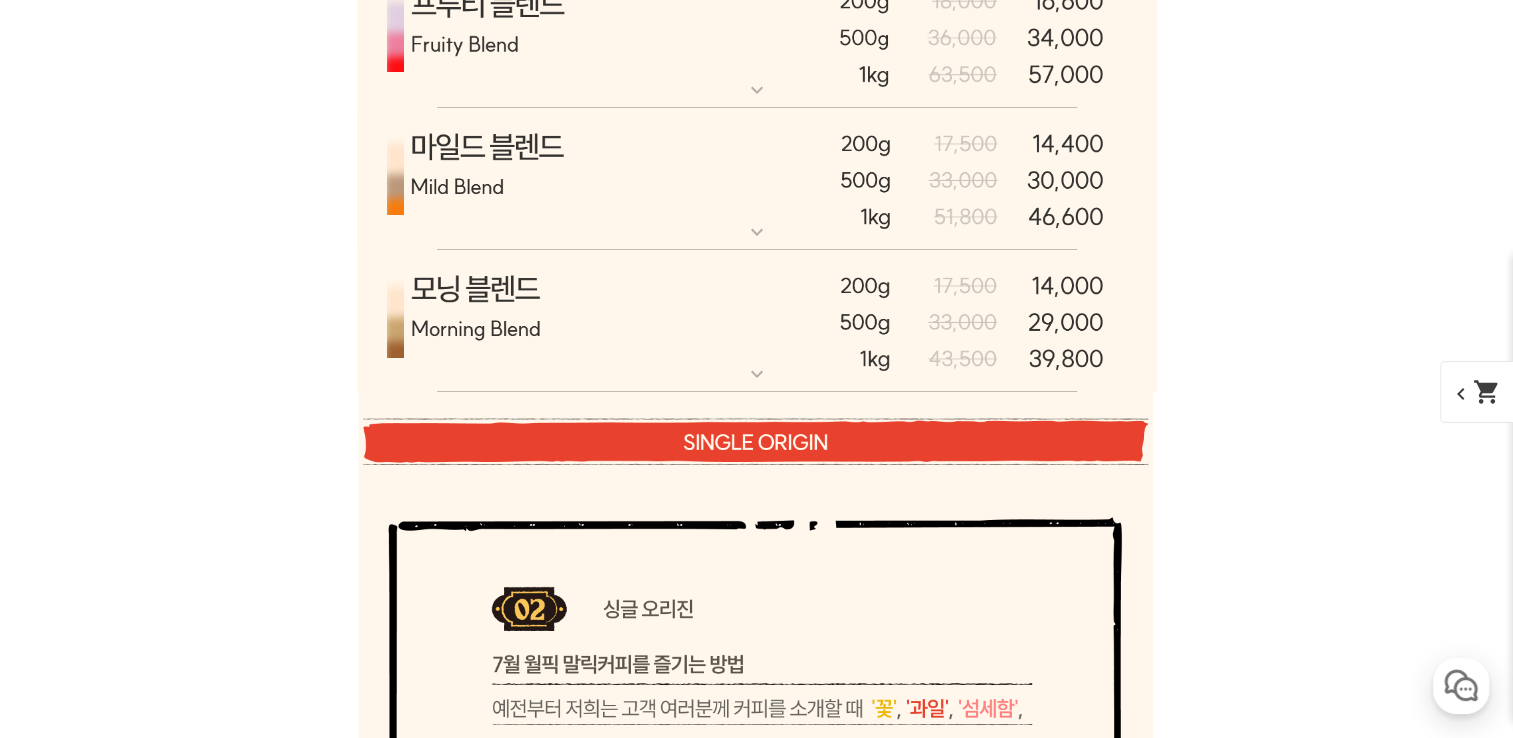 click at bounding box center (757, 322) 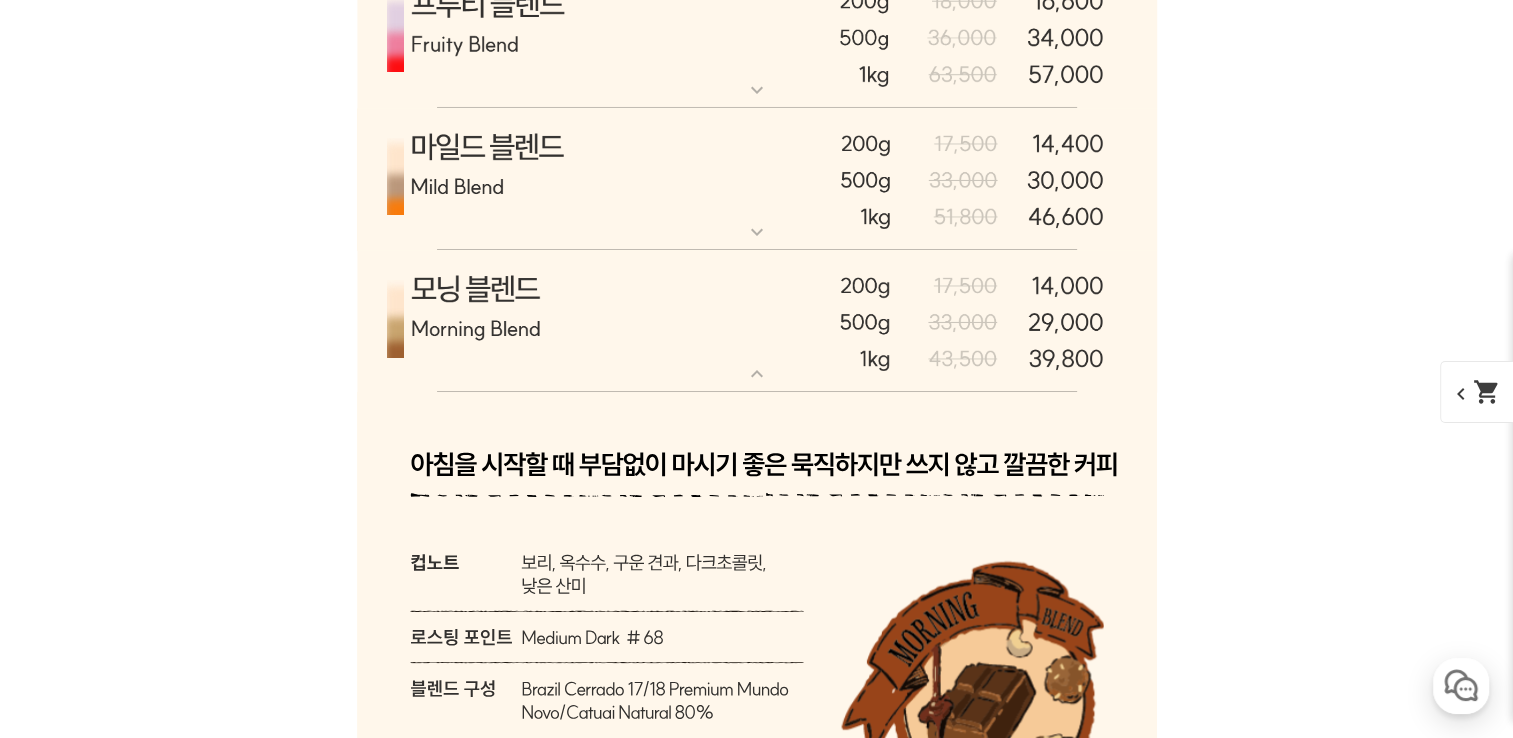 scroll, scrollTop: 7332, scrollLeft: 0, axis: vertical 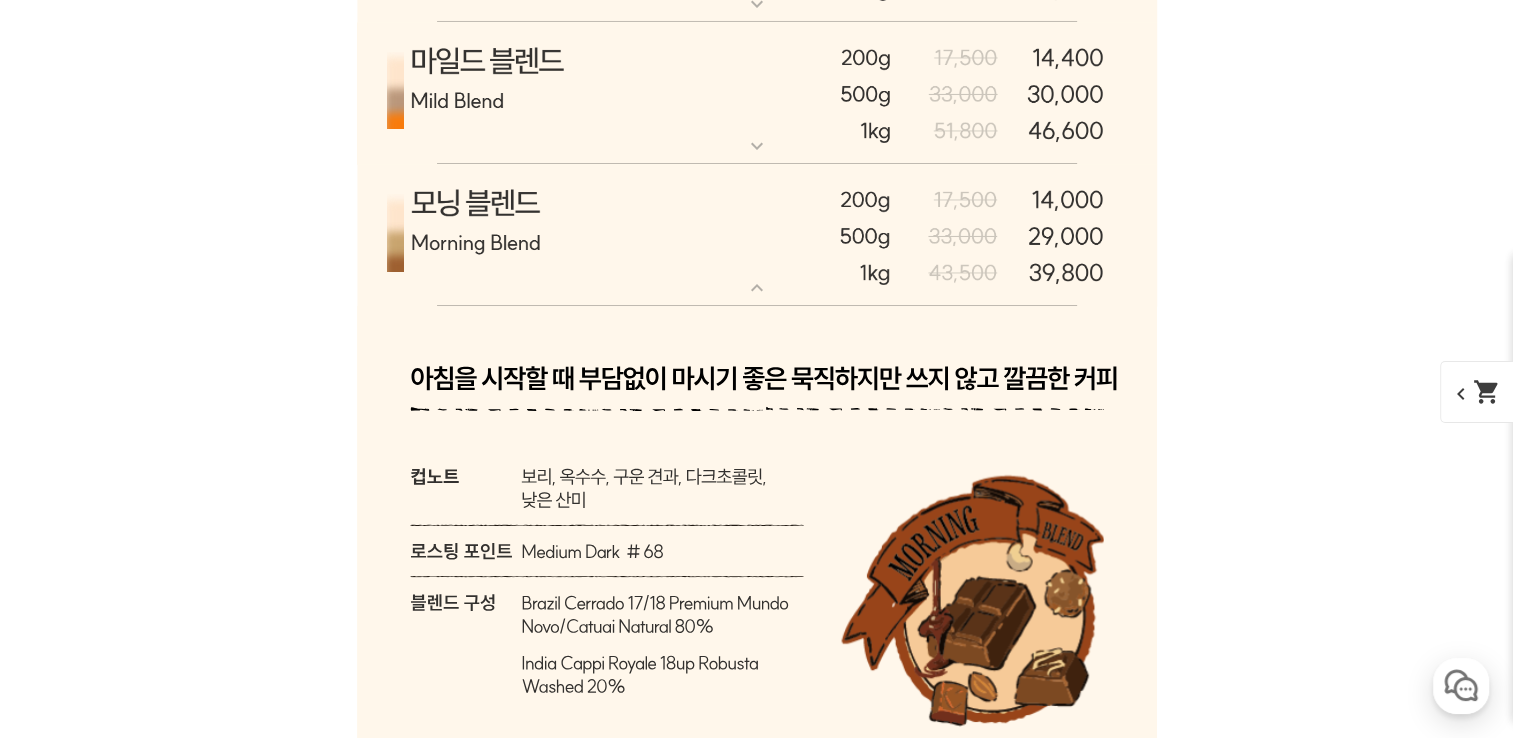click at bounding box center (757, 236) 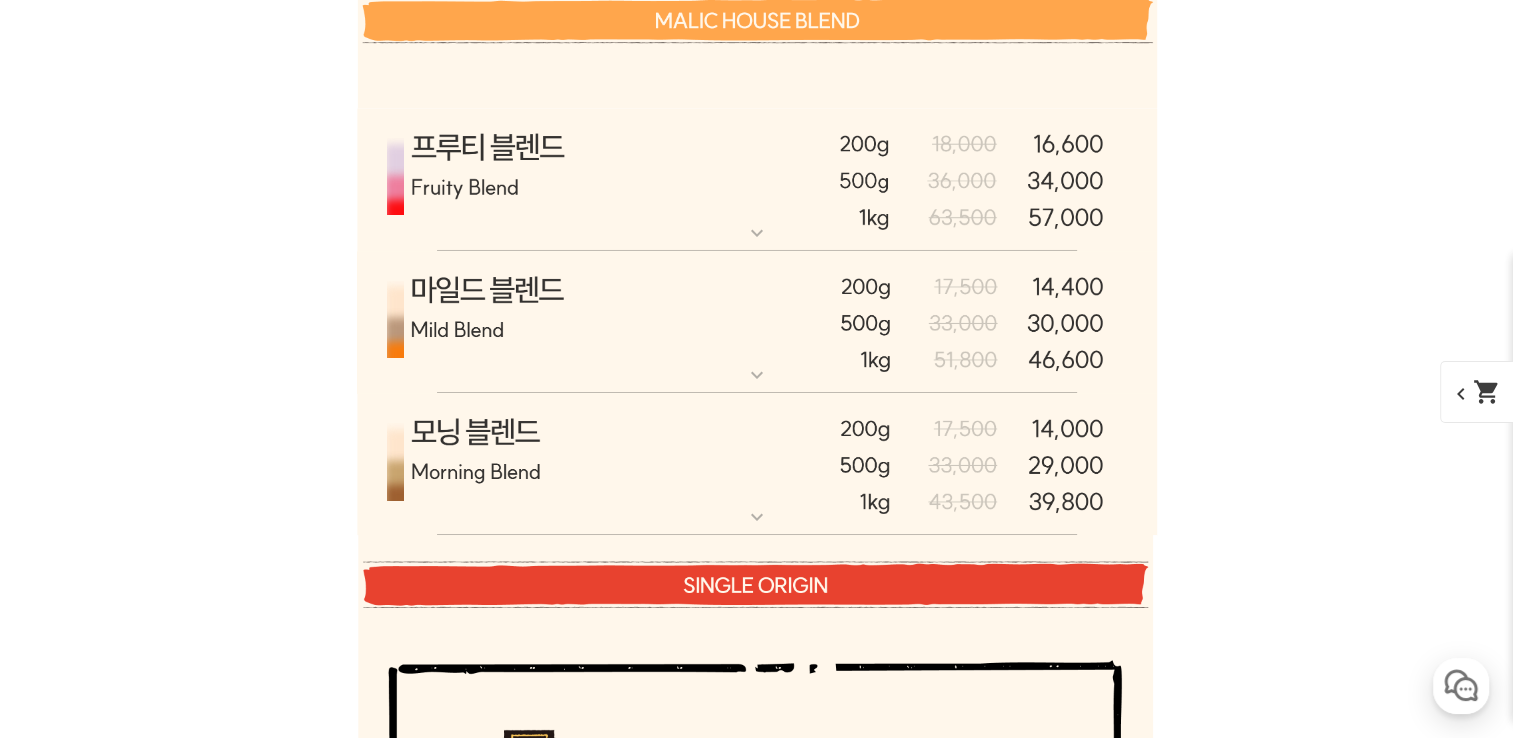 scroll, scrollTop: 7092, scrollLeft: 0, axis: vertical 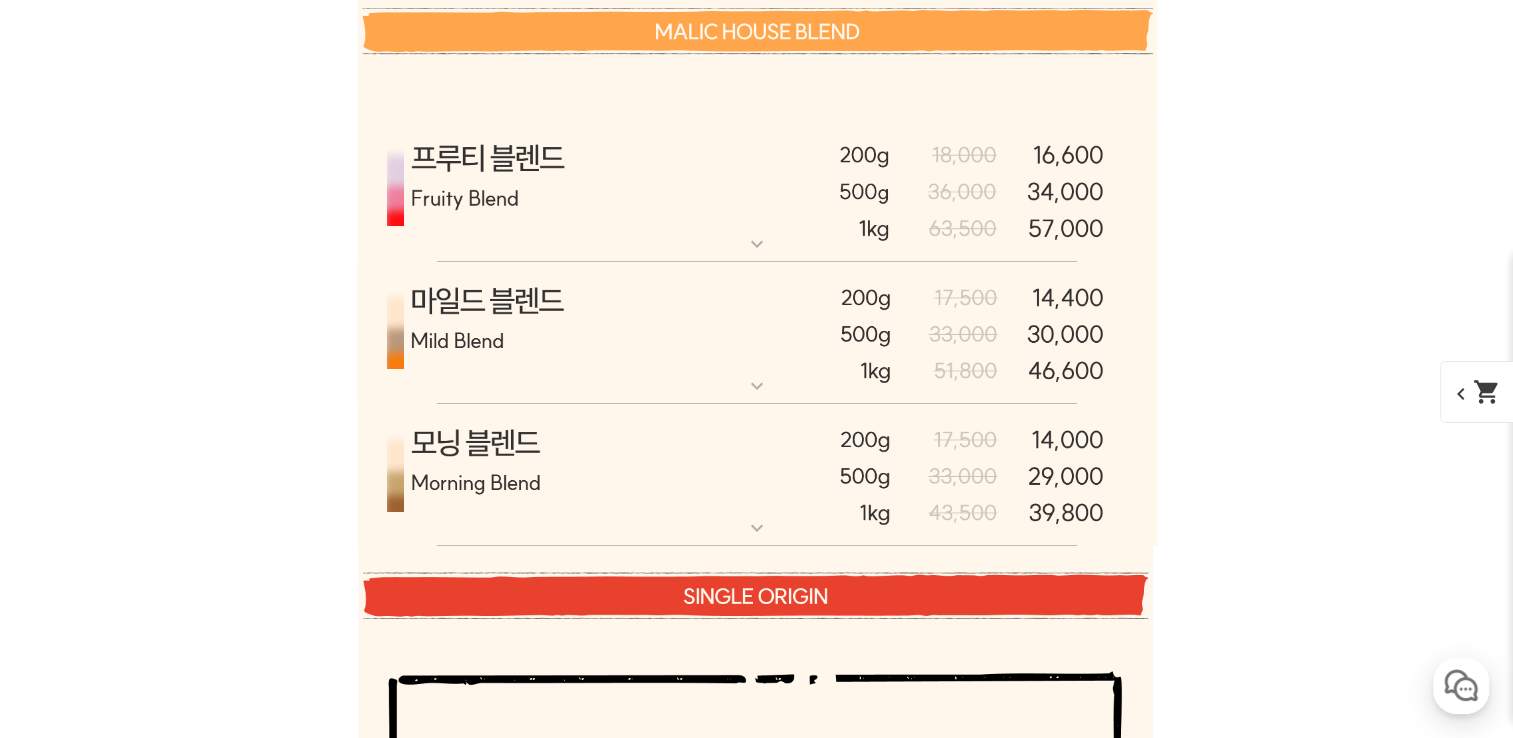 click at bounding box center [757, 191] 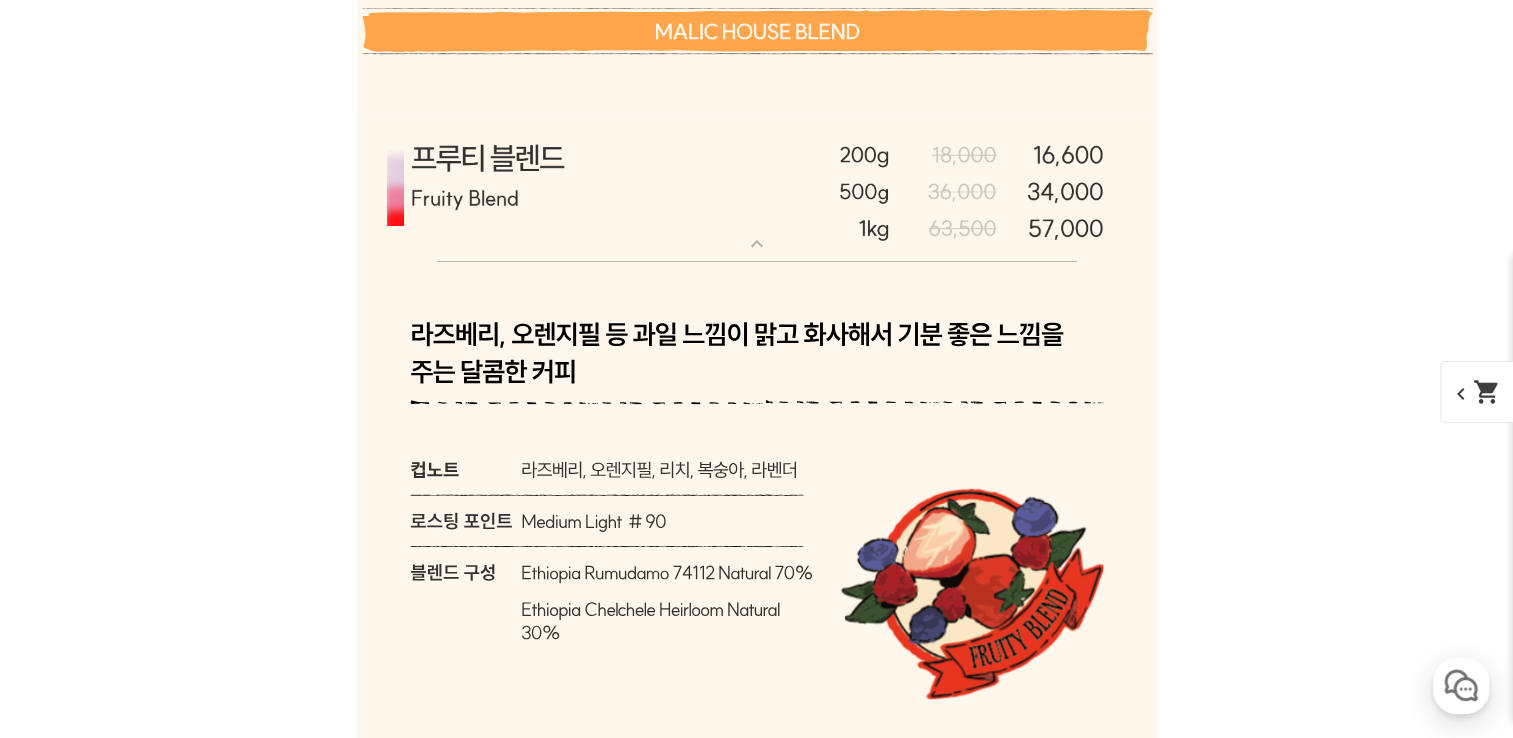 click at bounding box center [757, 191] 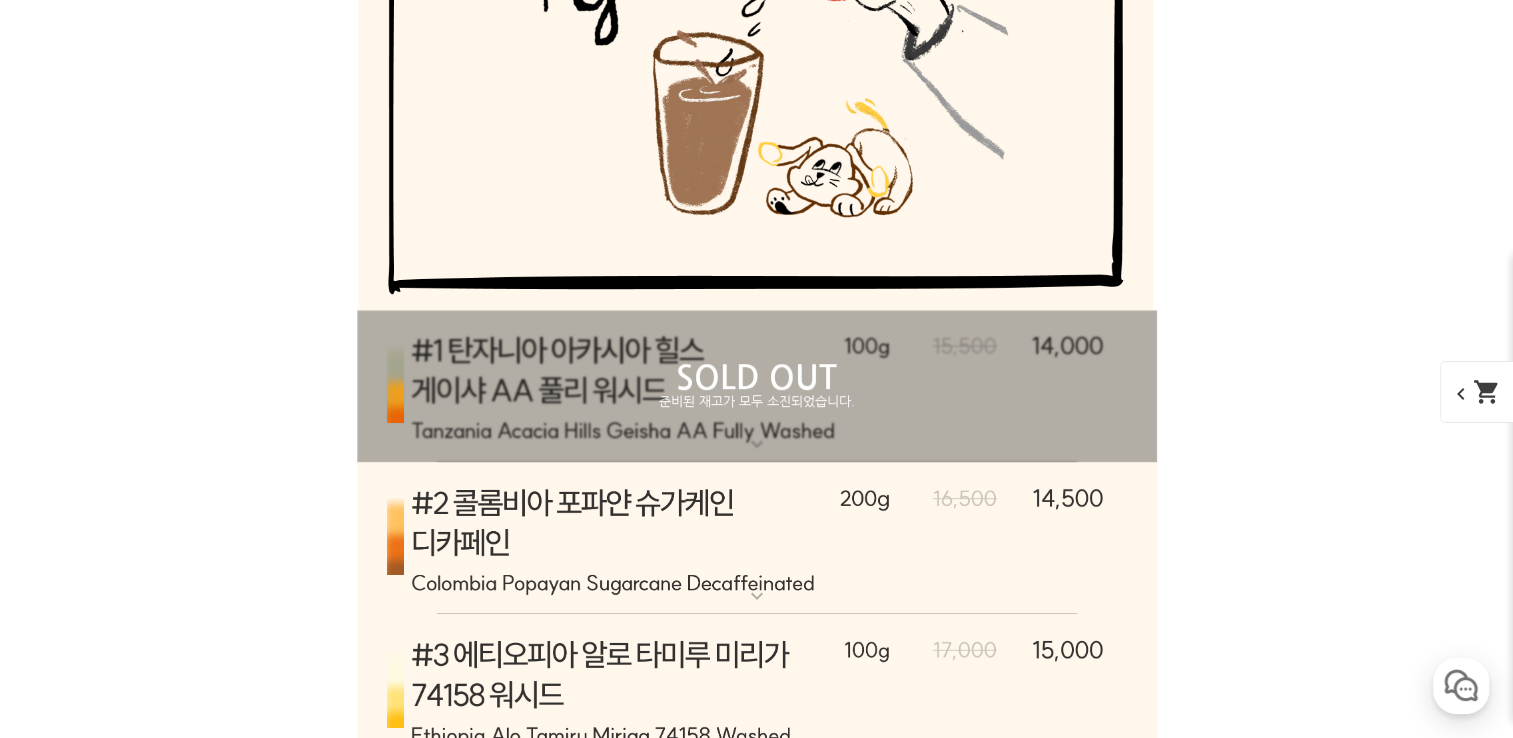 scroll, scrollTop: 8844, scrollLeft: 0, axis: vertical 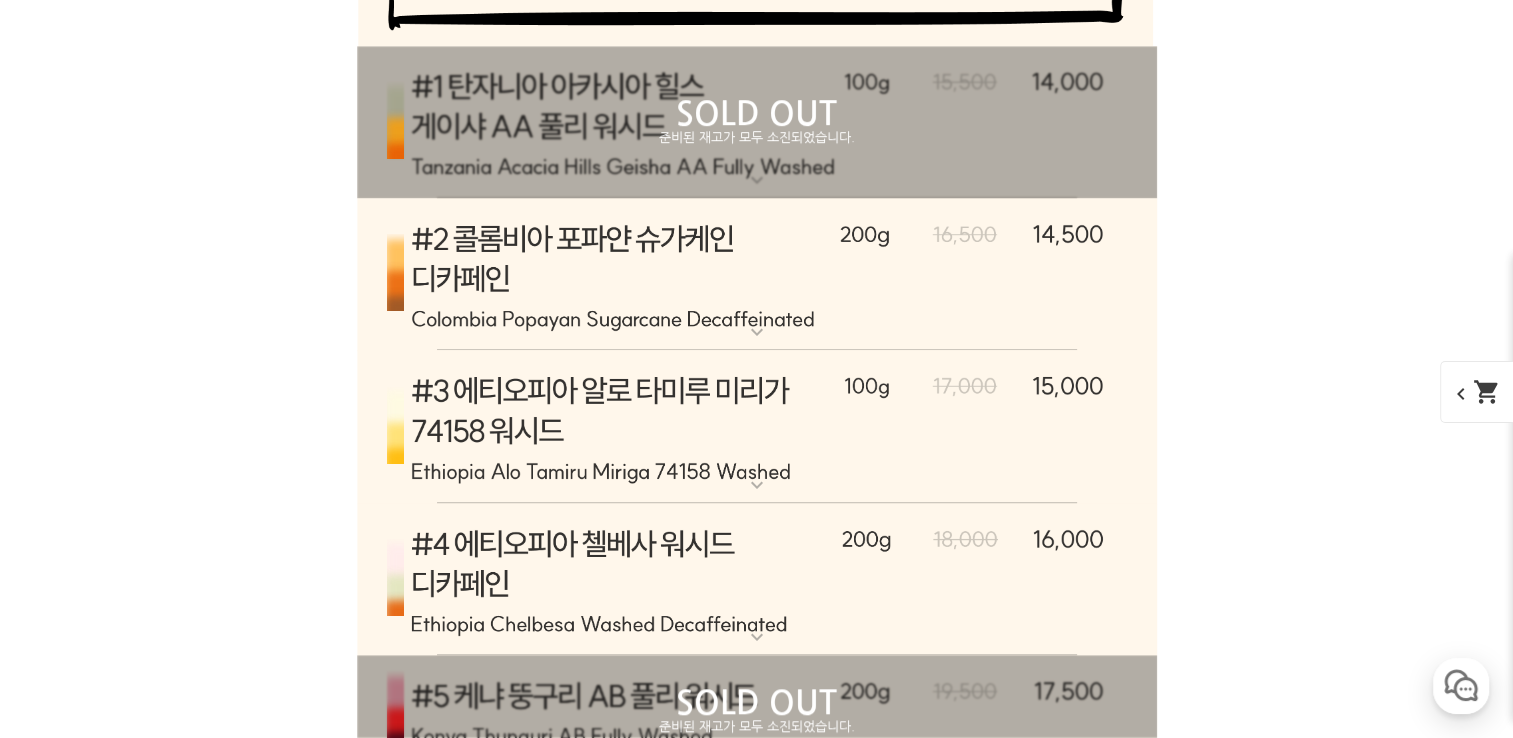 click at bounding box center (757, 275) 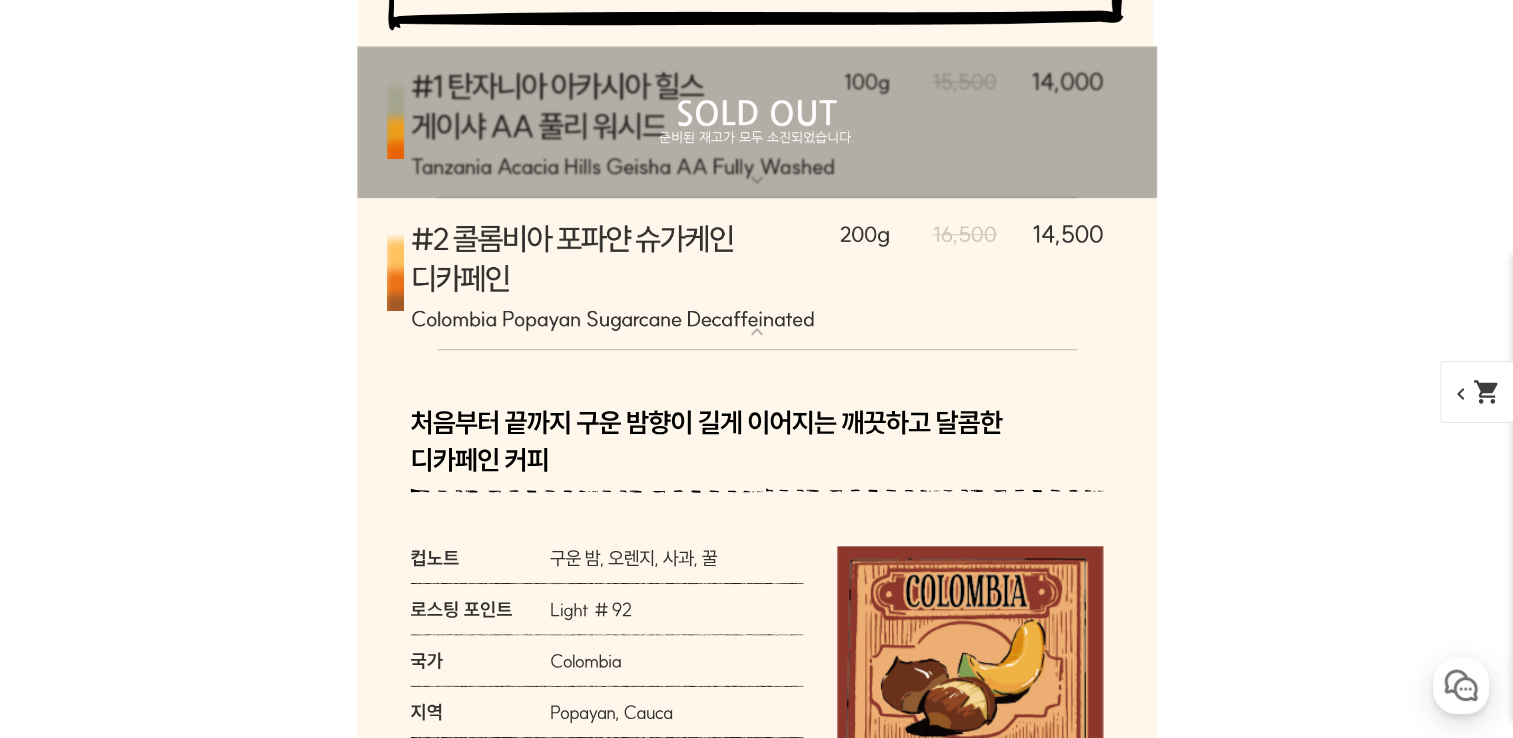click at bounding box center (757, 275) 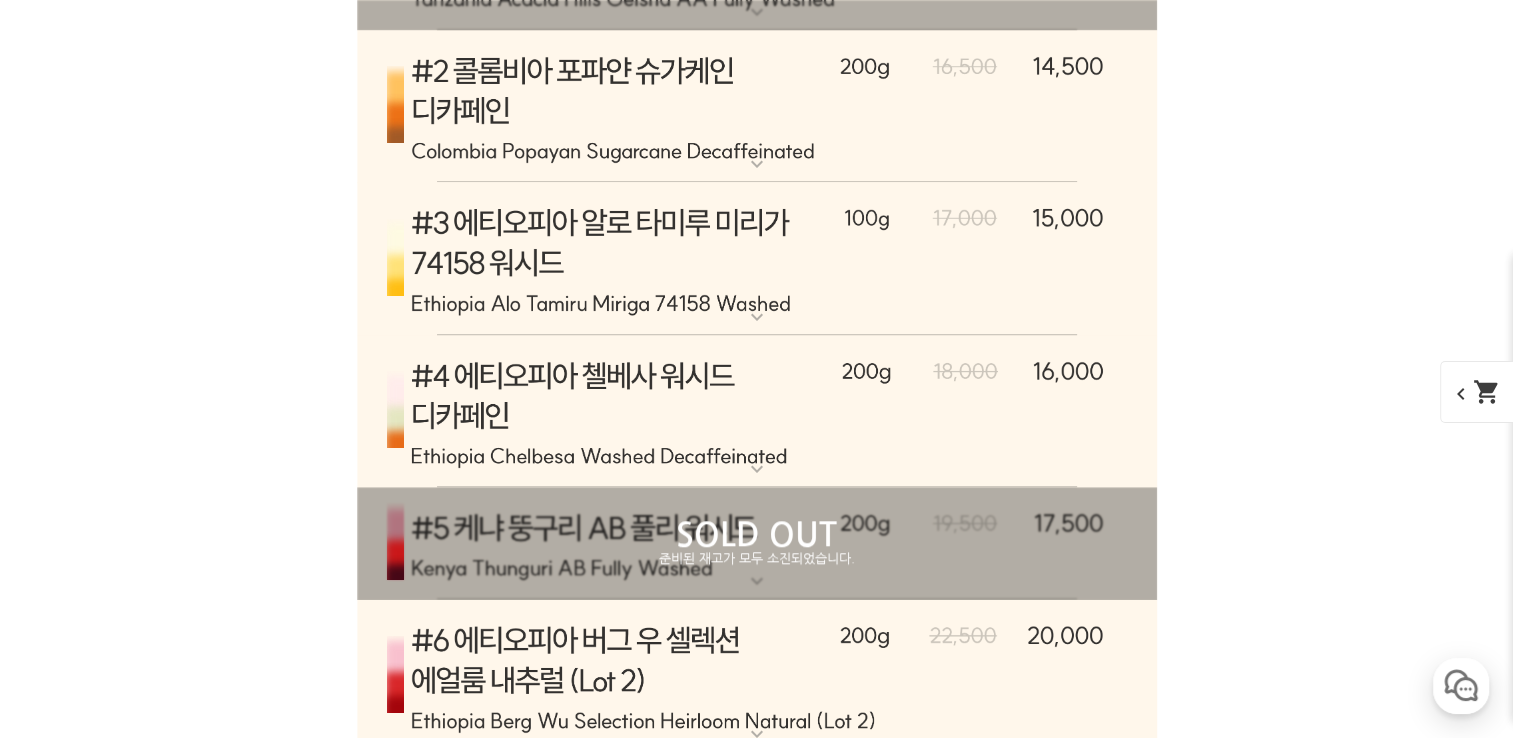 scroll, scrollTop: 9015, scrollLeft: 0, axis: vertical 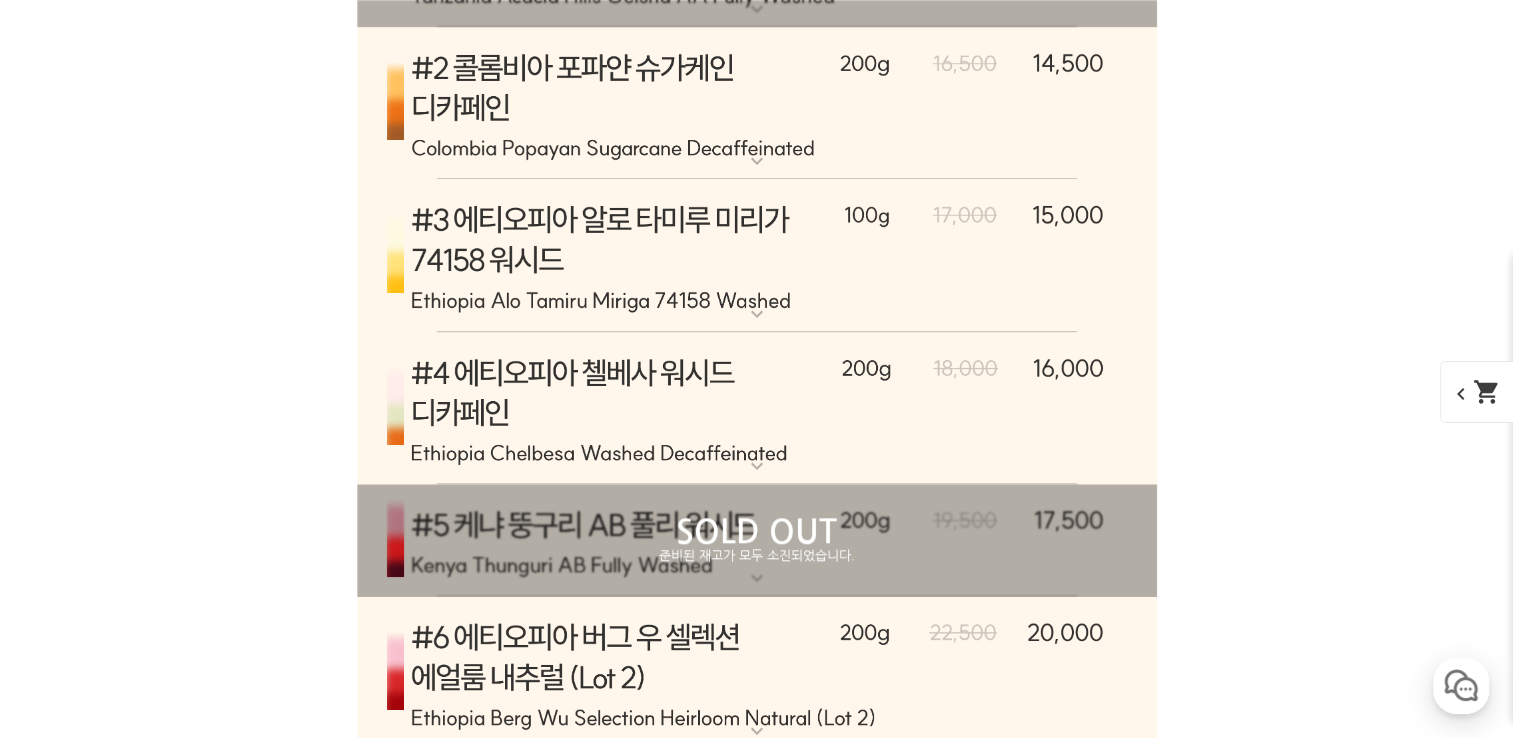click at bounding box center [757, 255] 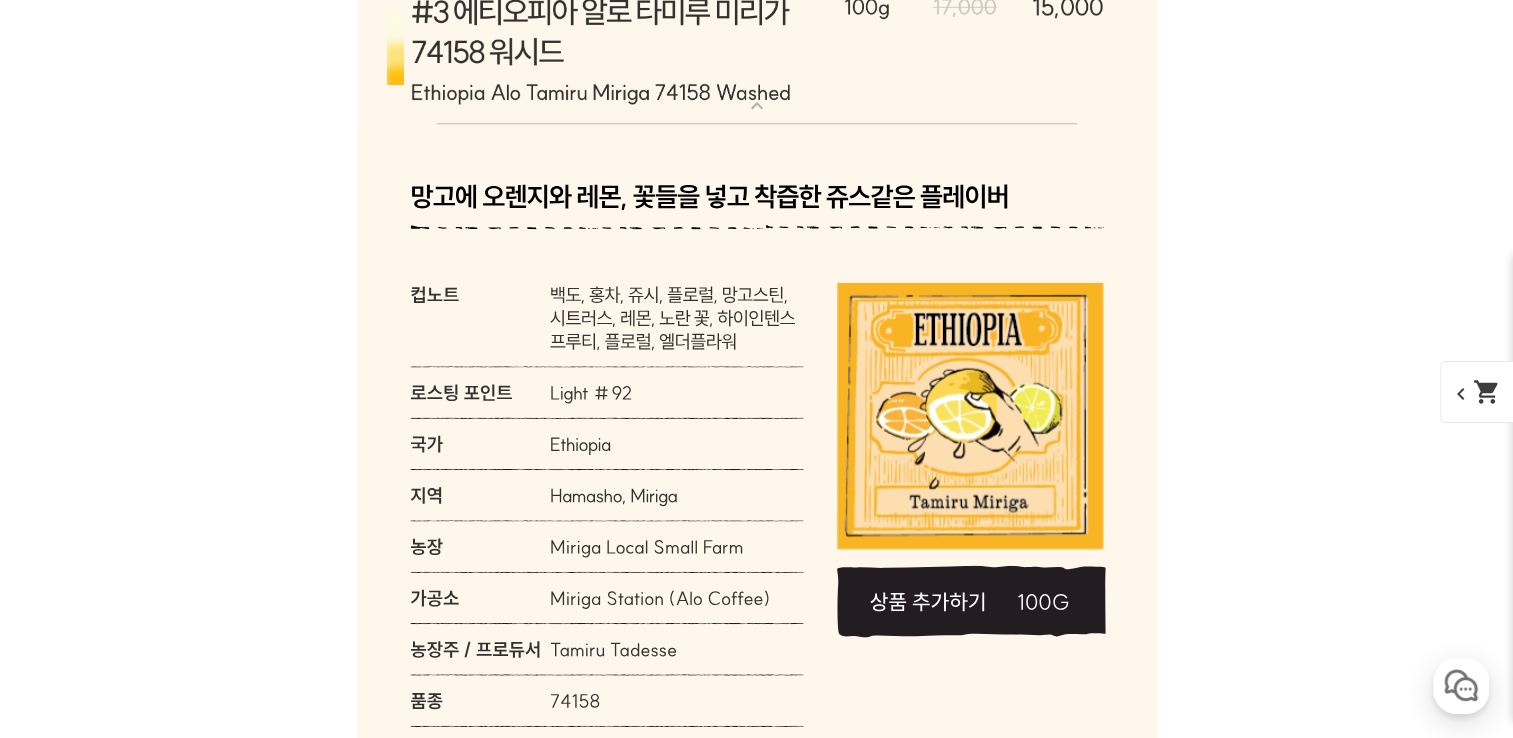 scroll, scrollTop: 9220, scrollLeft: 0, axis: vertical 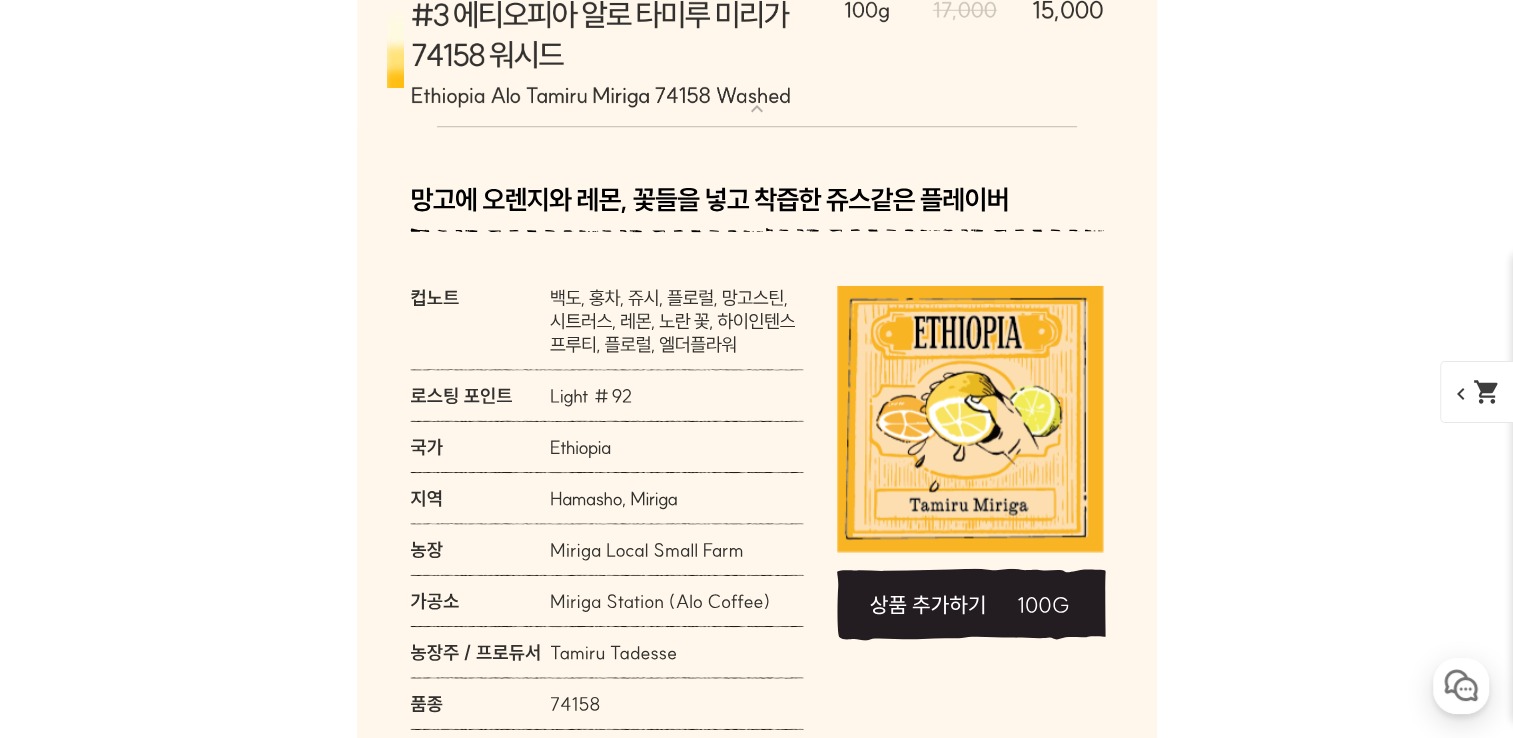 click at bounding box center (757, 50) 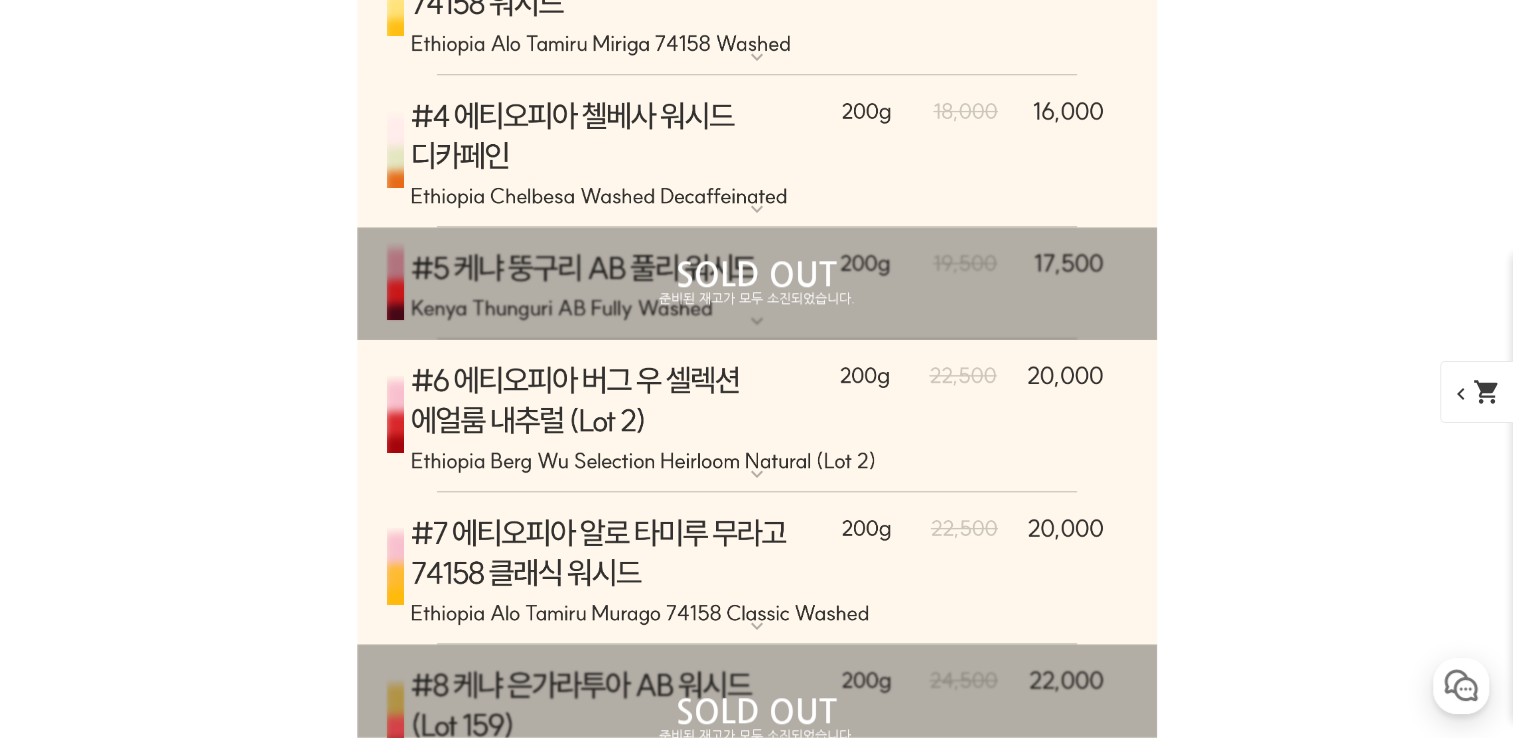 scroll, scrollTop: 9272, scrollLeft: 0, axis: vertical 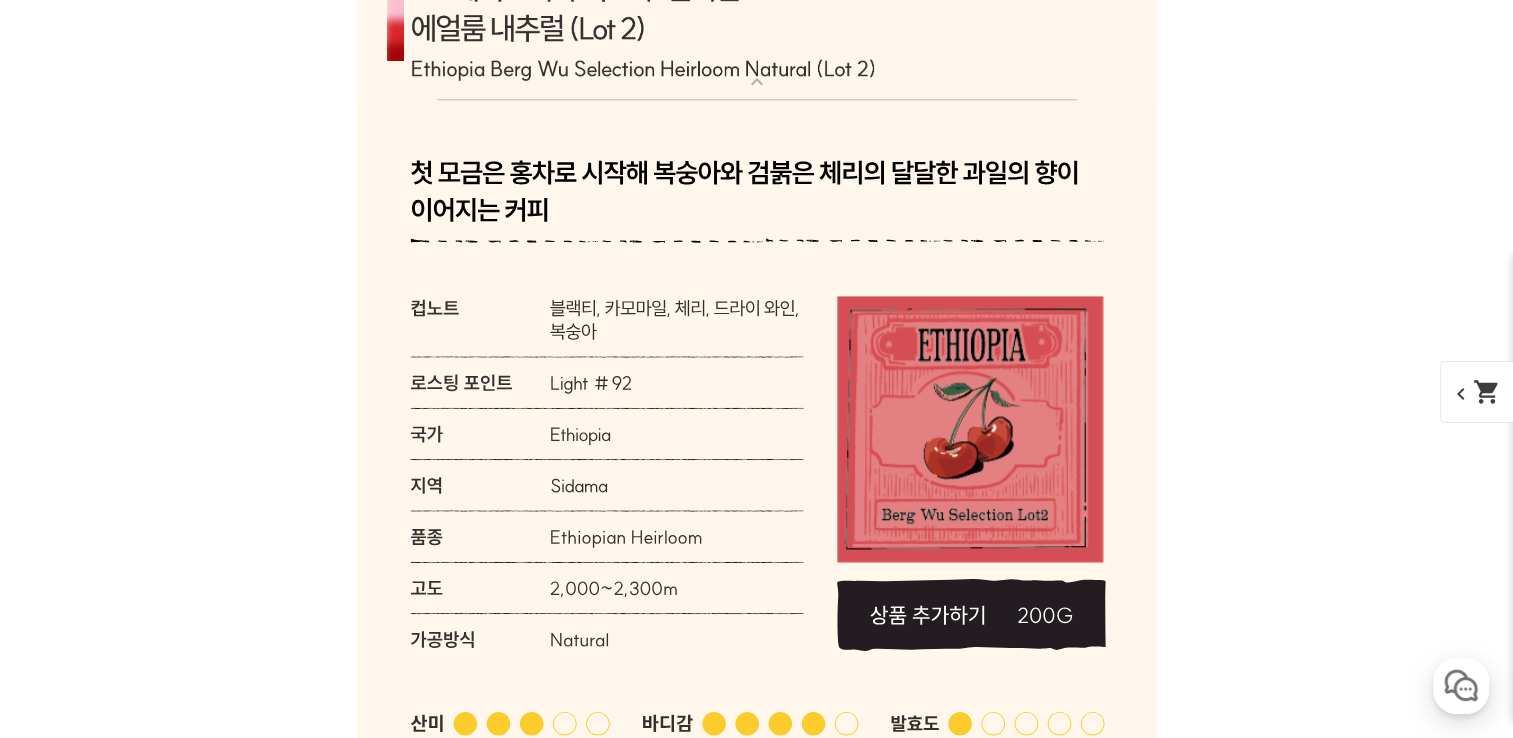 click at bounding box center [757, 24] 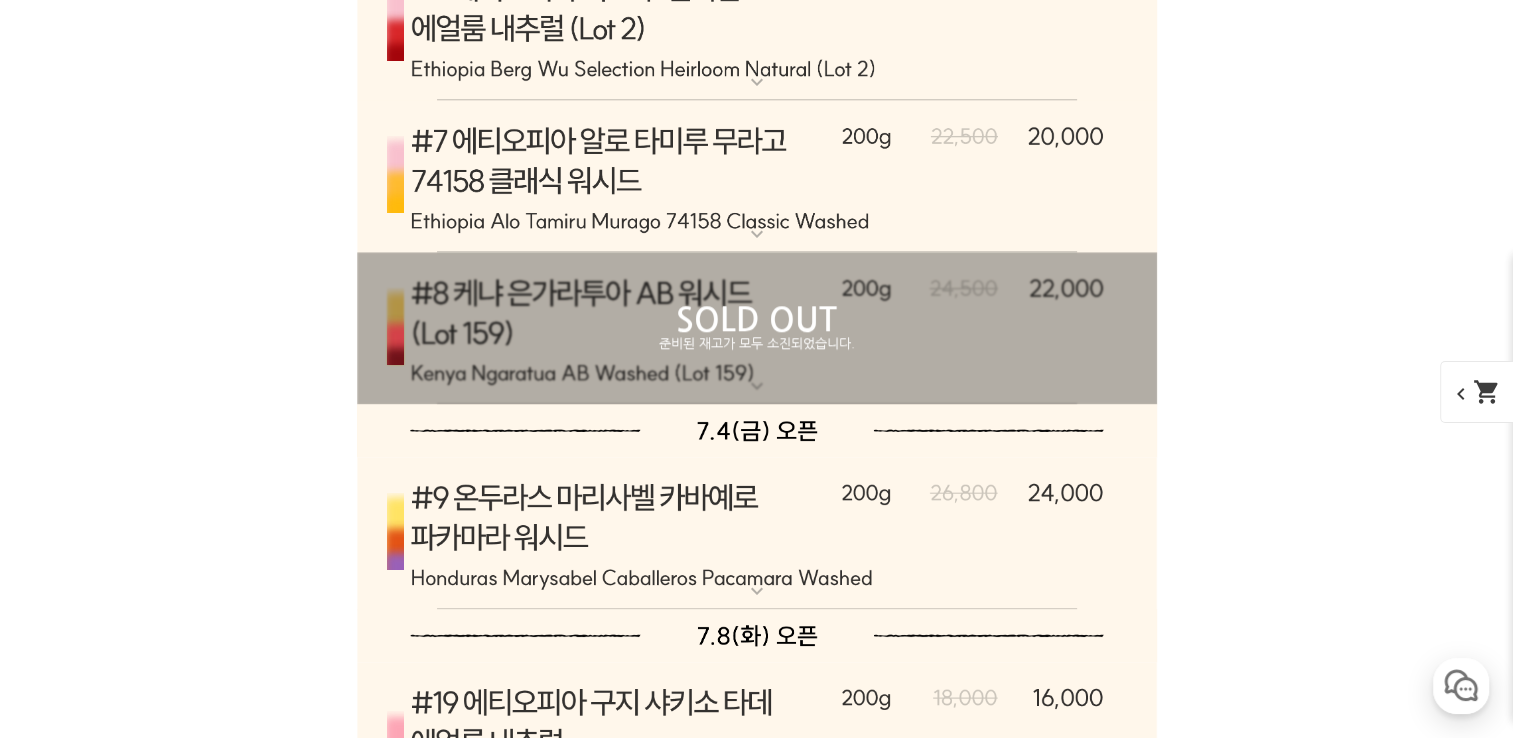 click at bounding box center (757, 176) 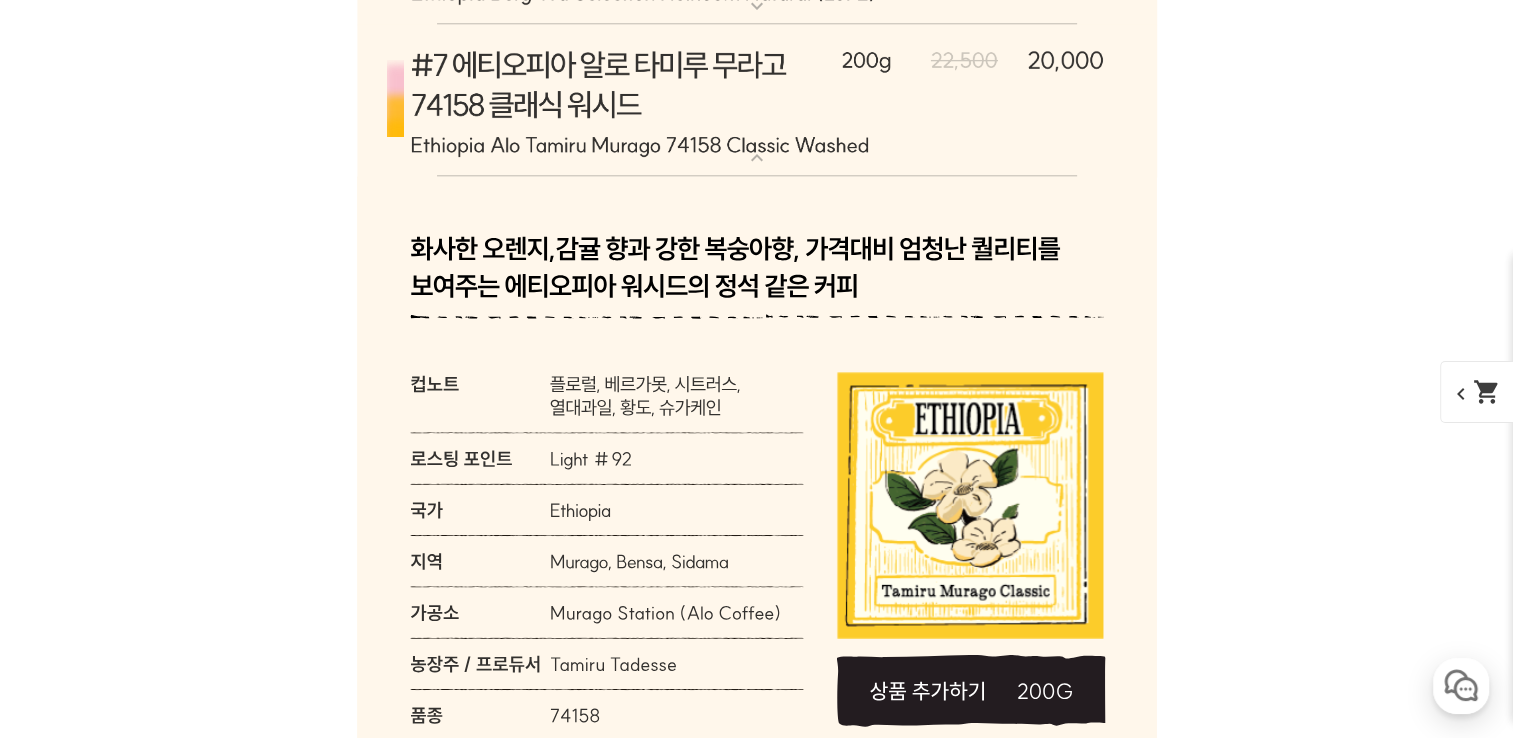 scroll, scrollTop: 9742, scrollLeft: 0, axis: vertical 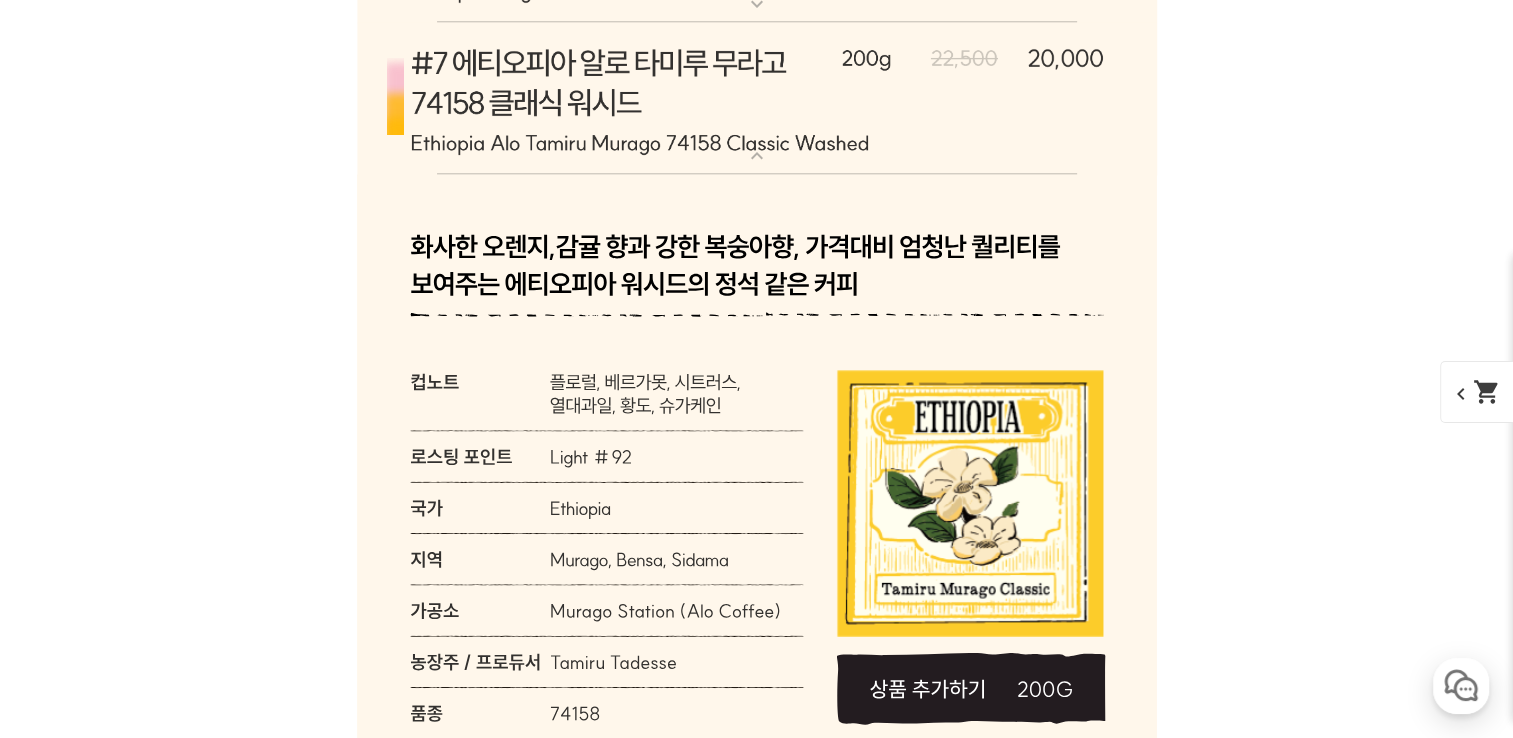 click 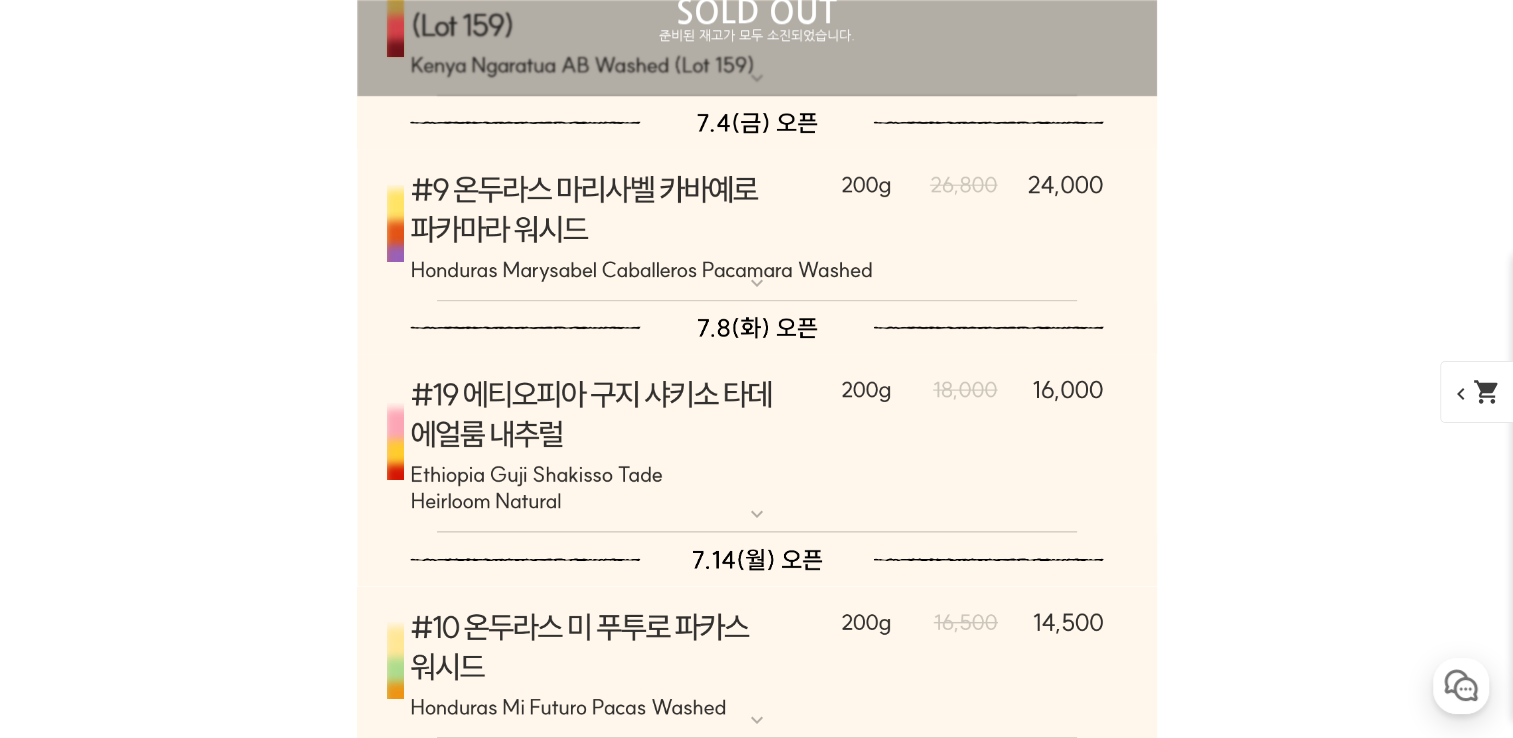 scroll, scrollTop: 9971, scrollLeft: 0, axis: vertical 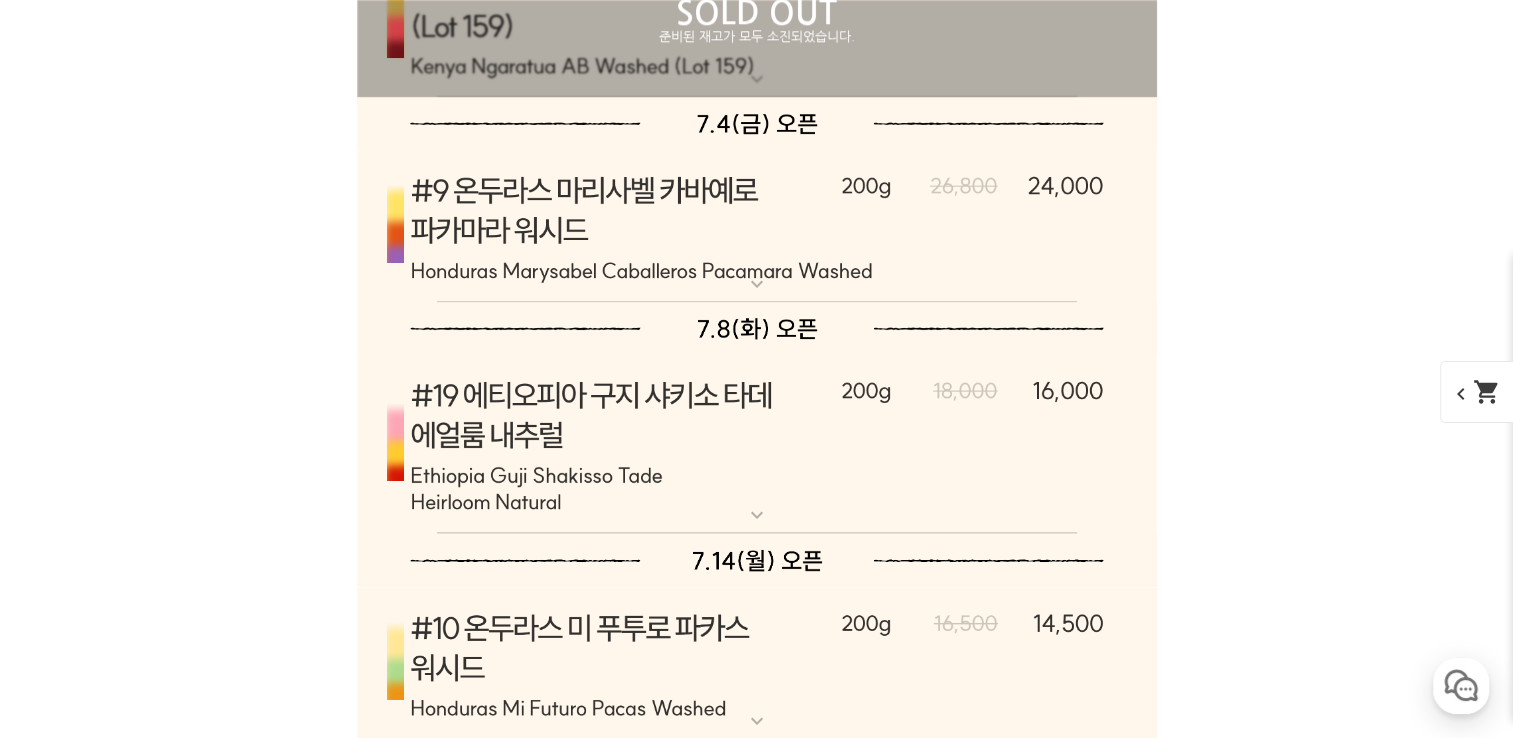 click at bounding box center (757, 226) 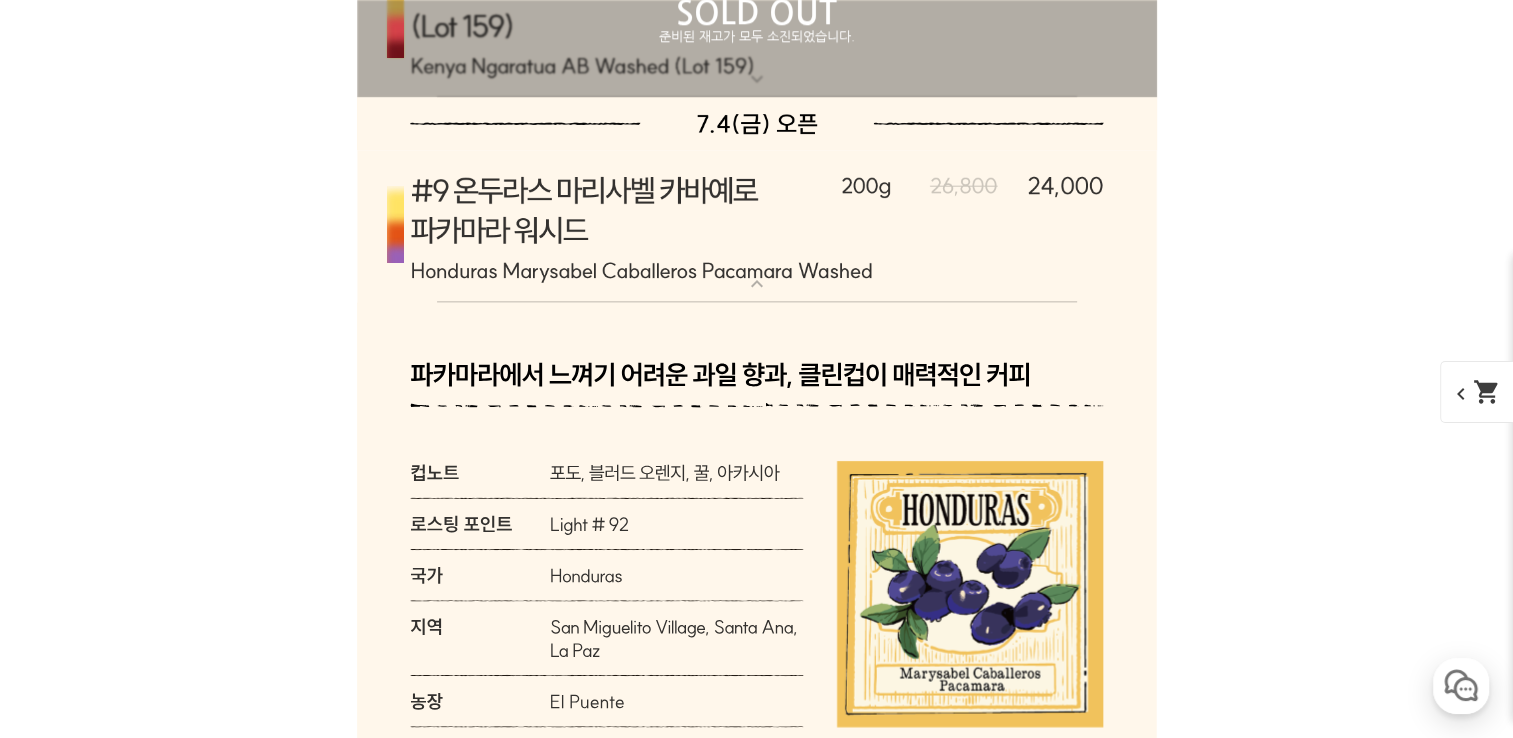 scroll, scrollTop: 10060, scrollLeft: 0, axis: vertical 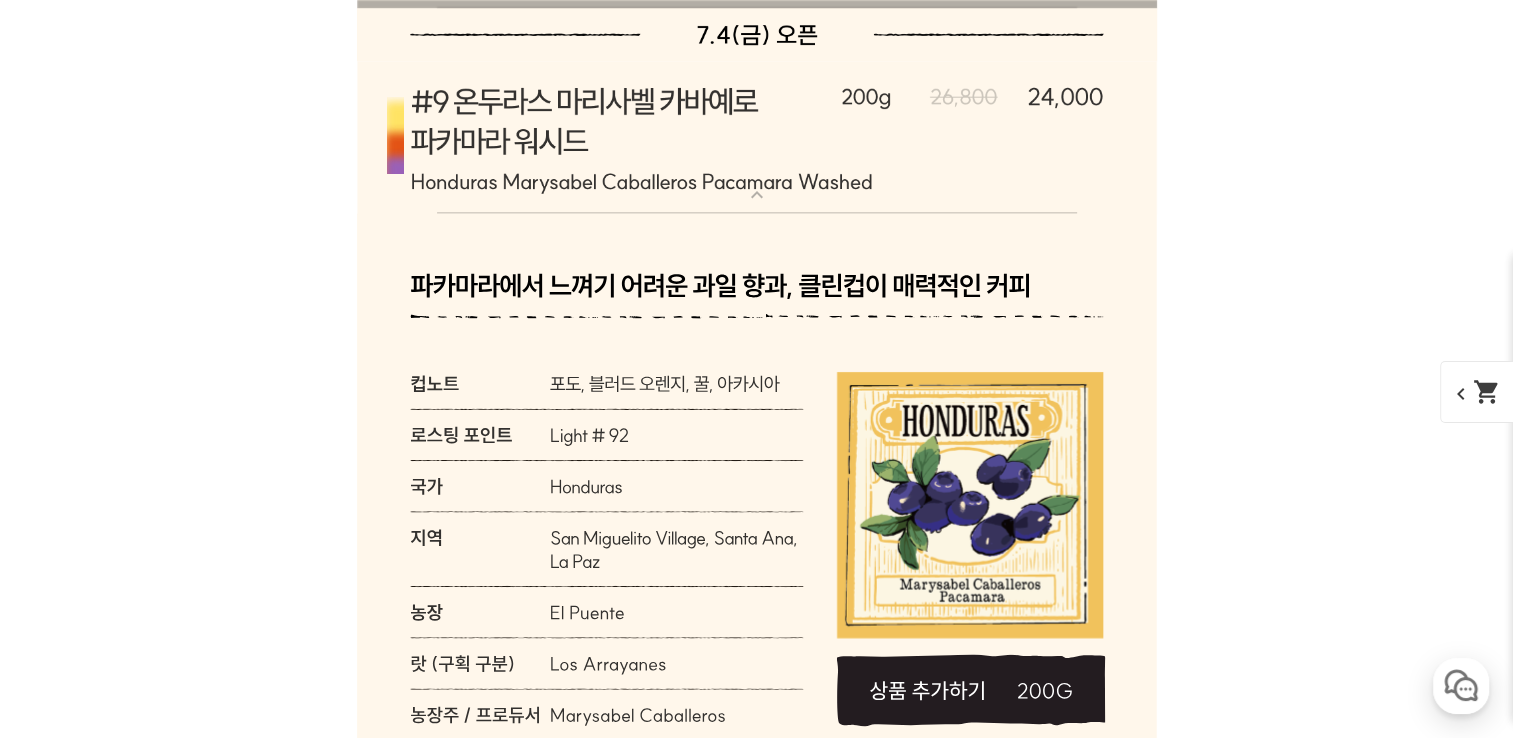 click at bounding box center [757, 137] 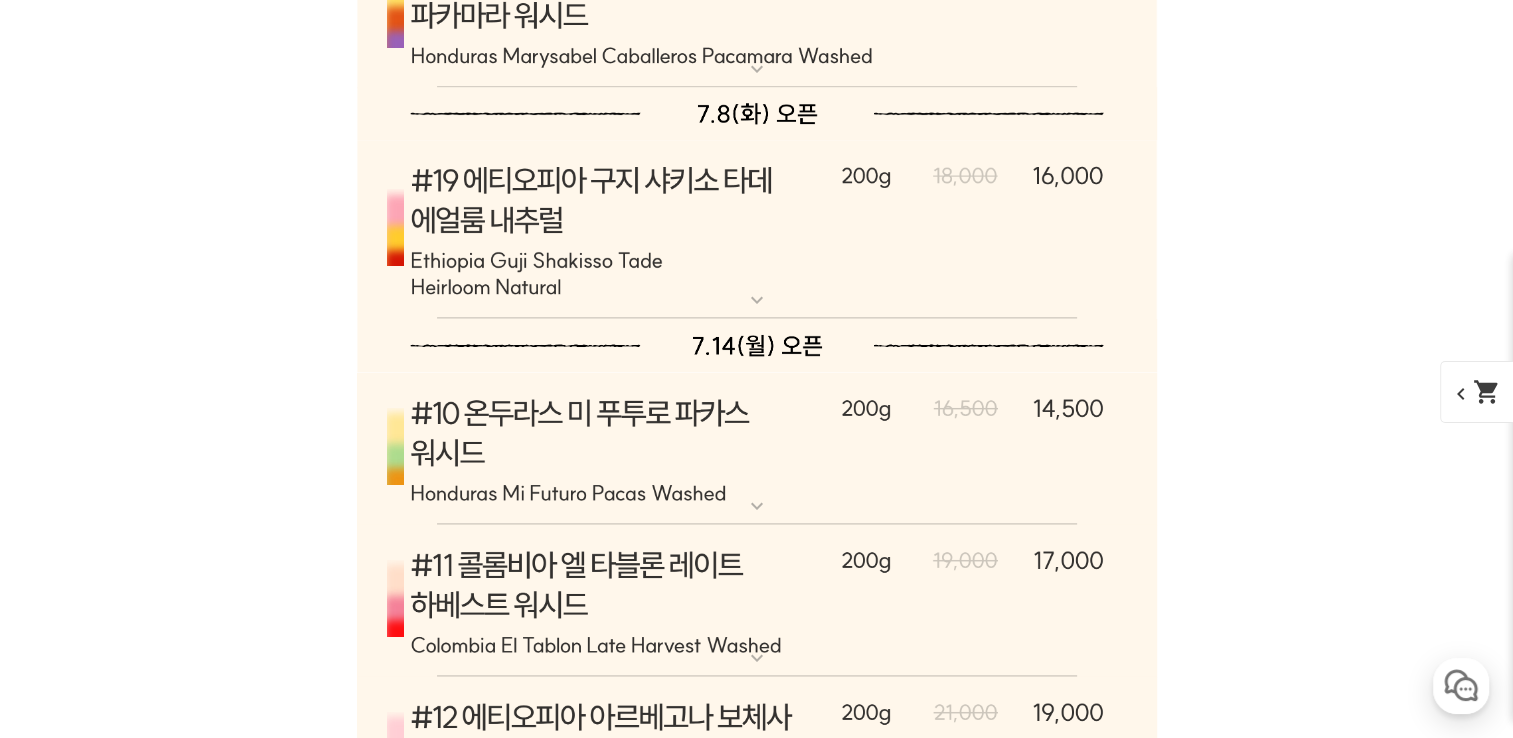 scroll, scrollTop: 10200, scrollLeft: 0, axis: vertical 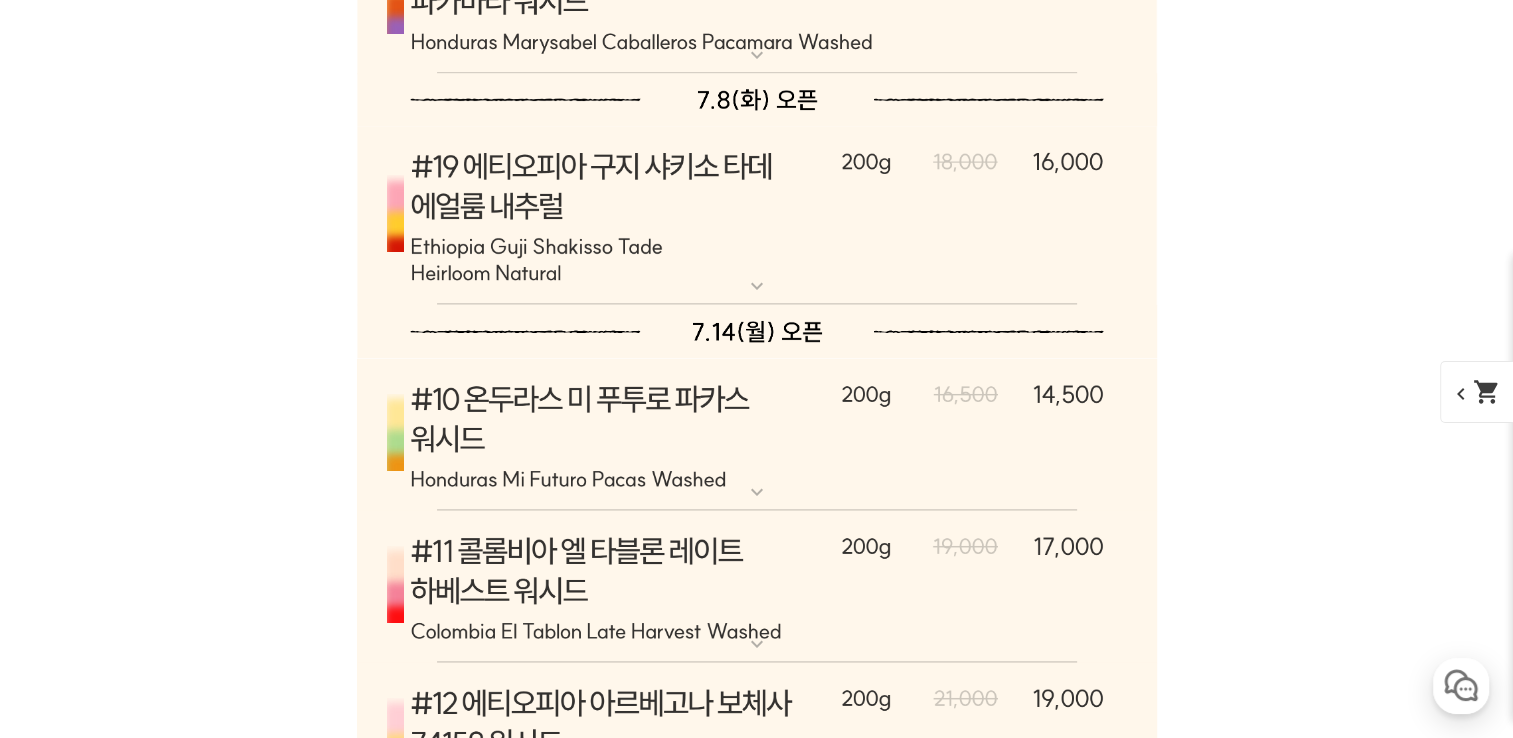 click at bounding box center (757, 215) 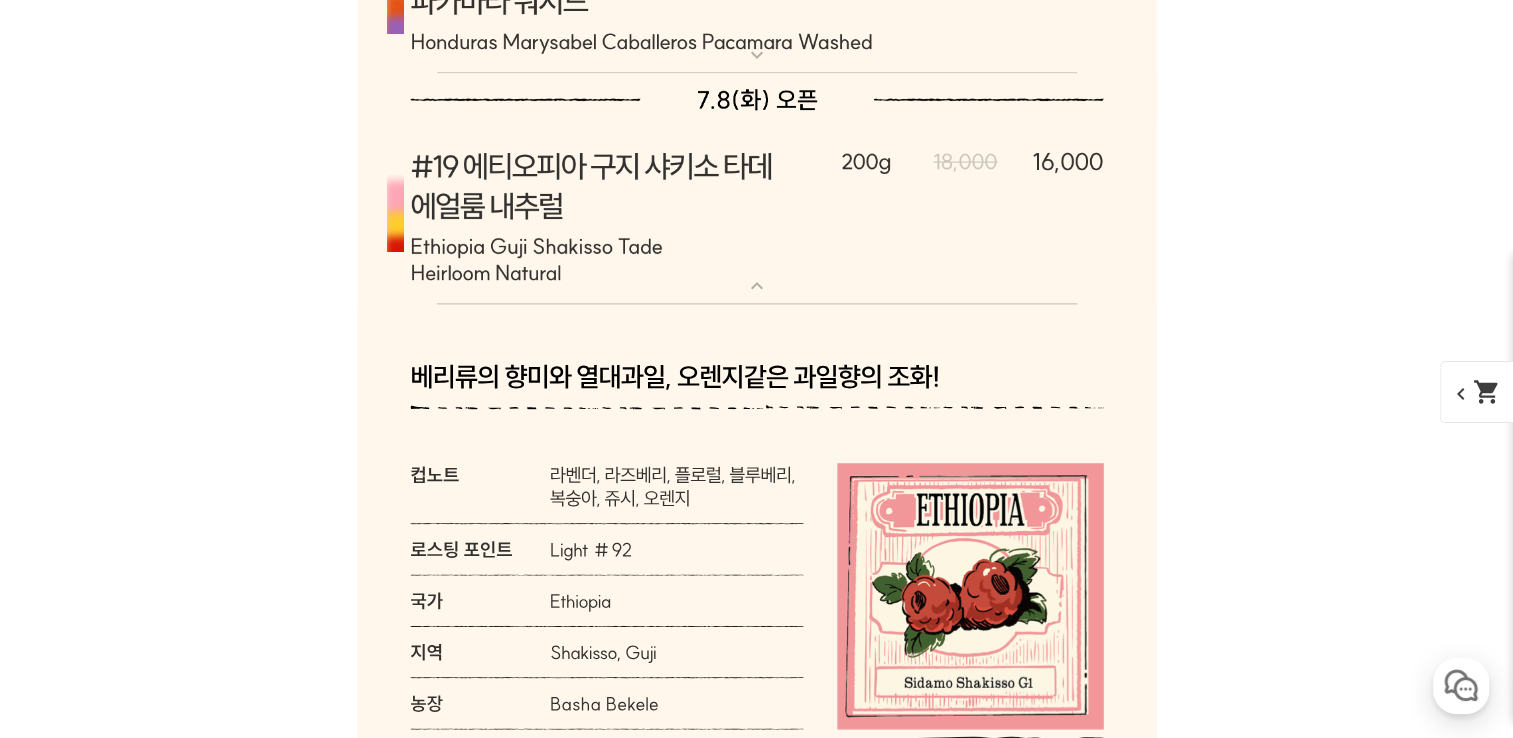 click at bounding box center [757, 215] 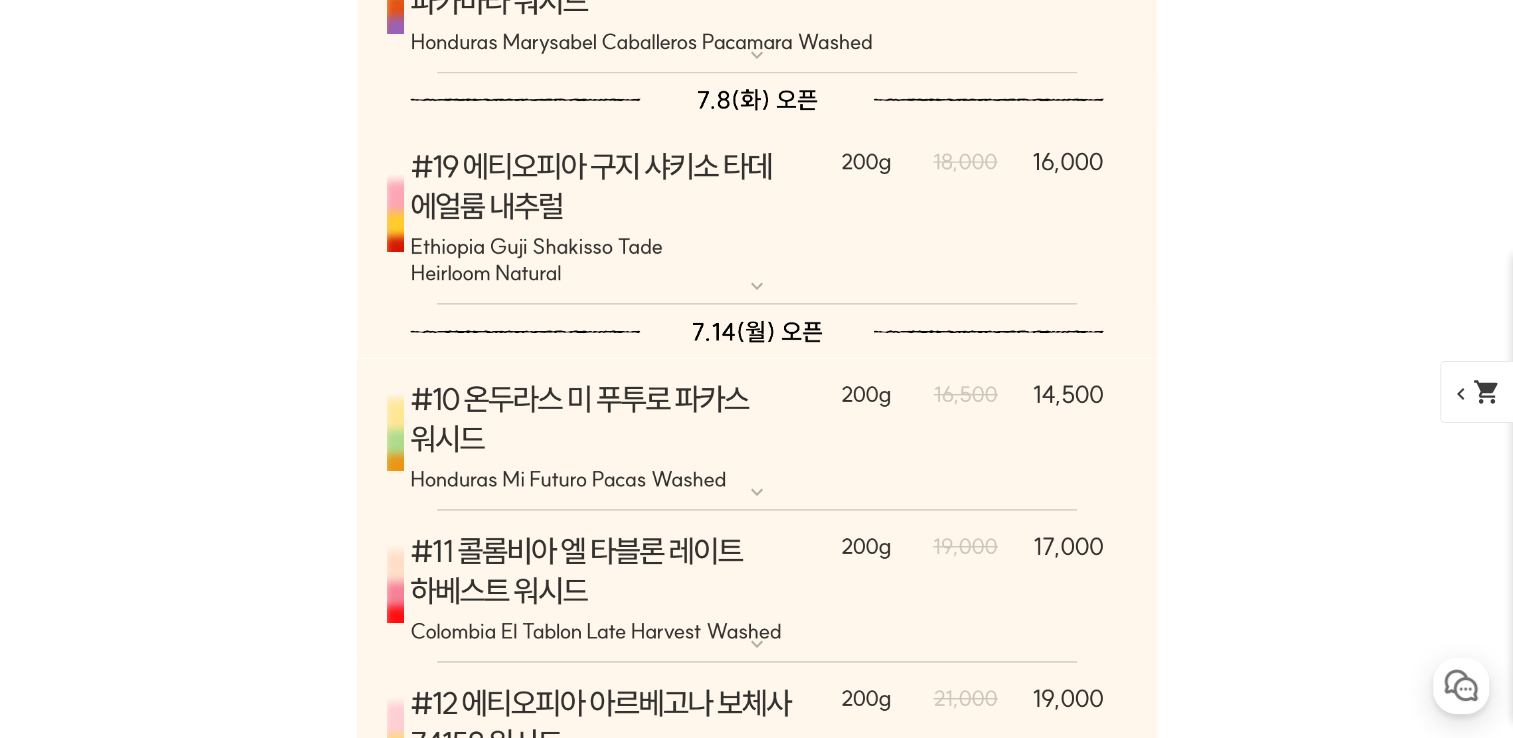 click at bounding box center (757, 434) 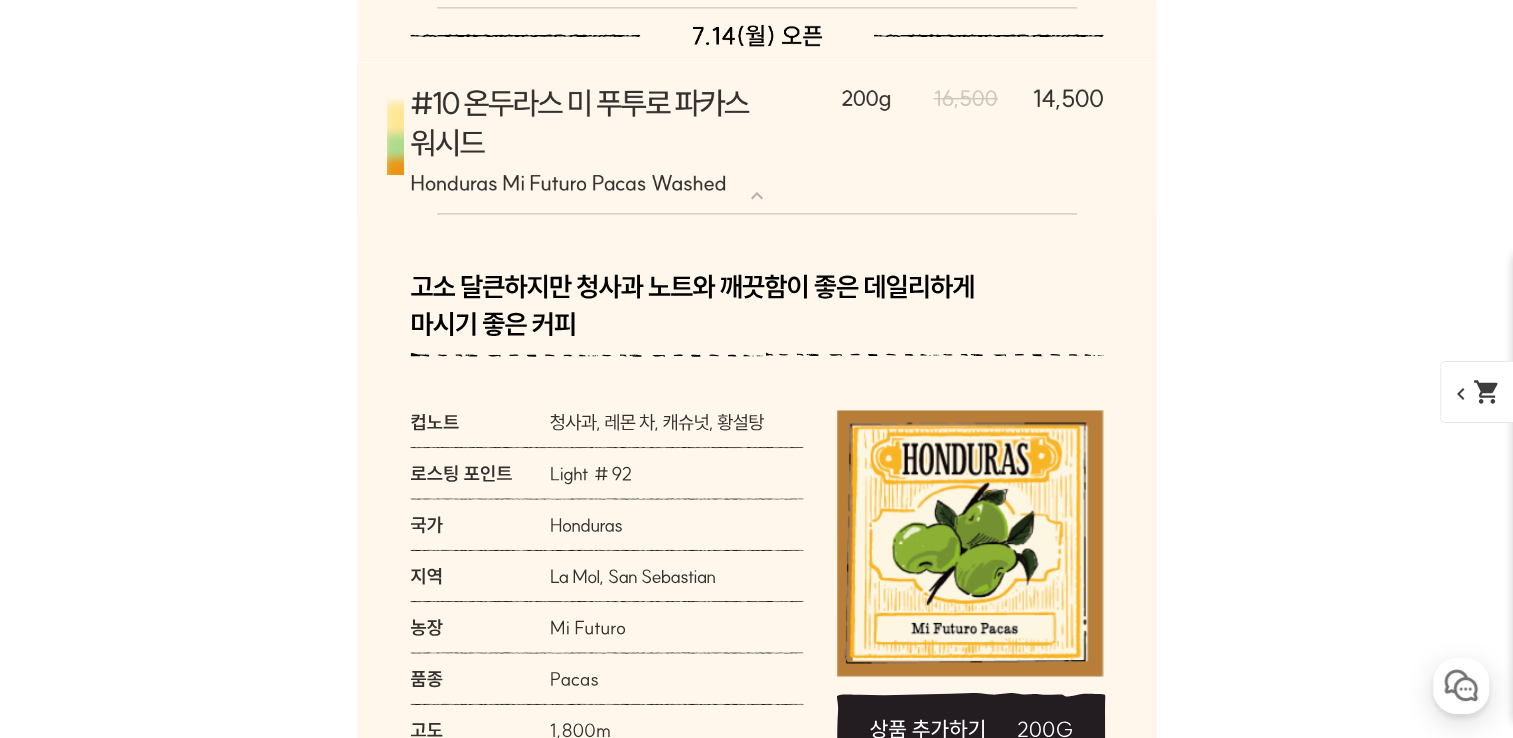 scroll, scrollTop: 10496, scrollLeft: 0, axis: vertical 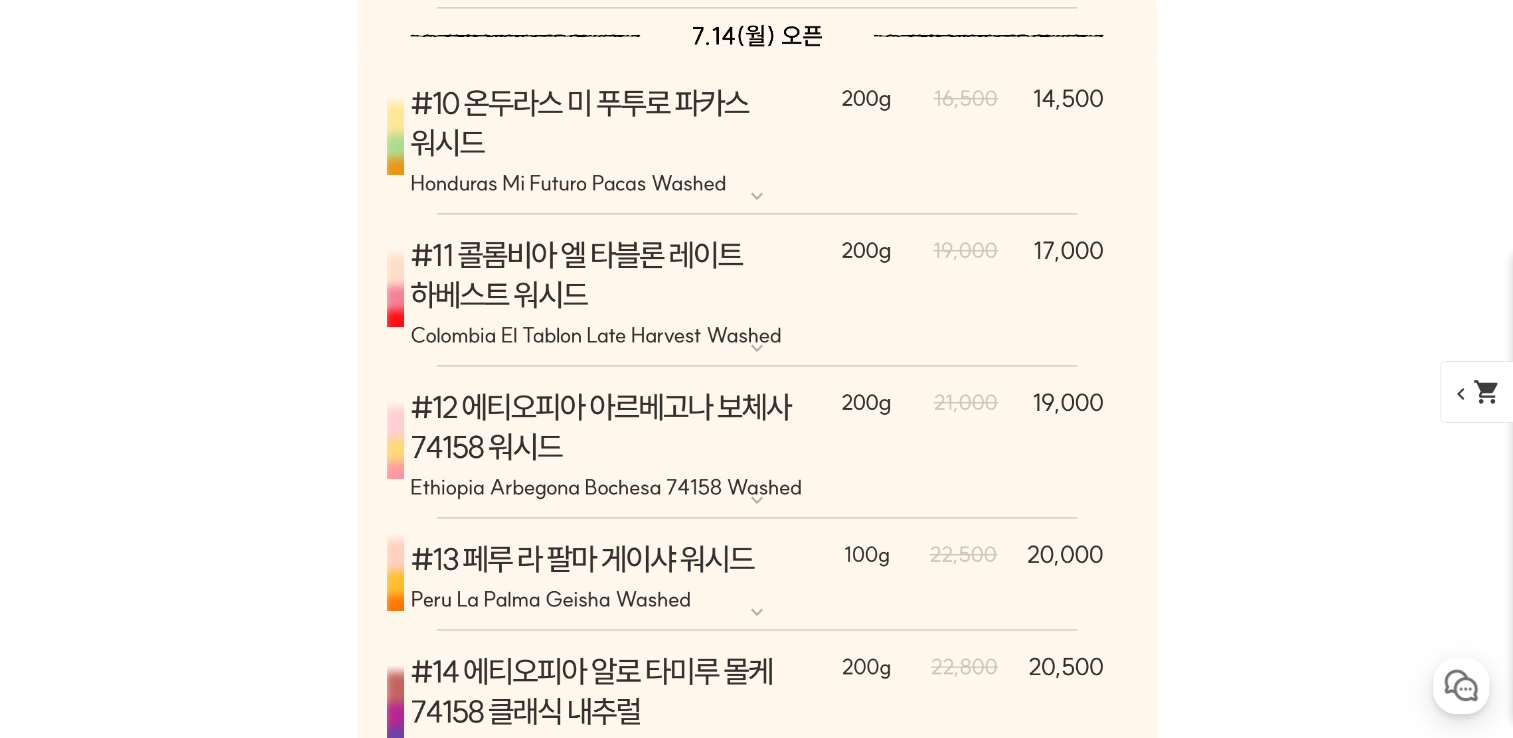 click at bounding box center [757, 575] 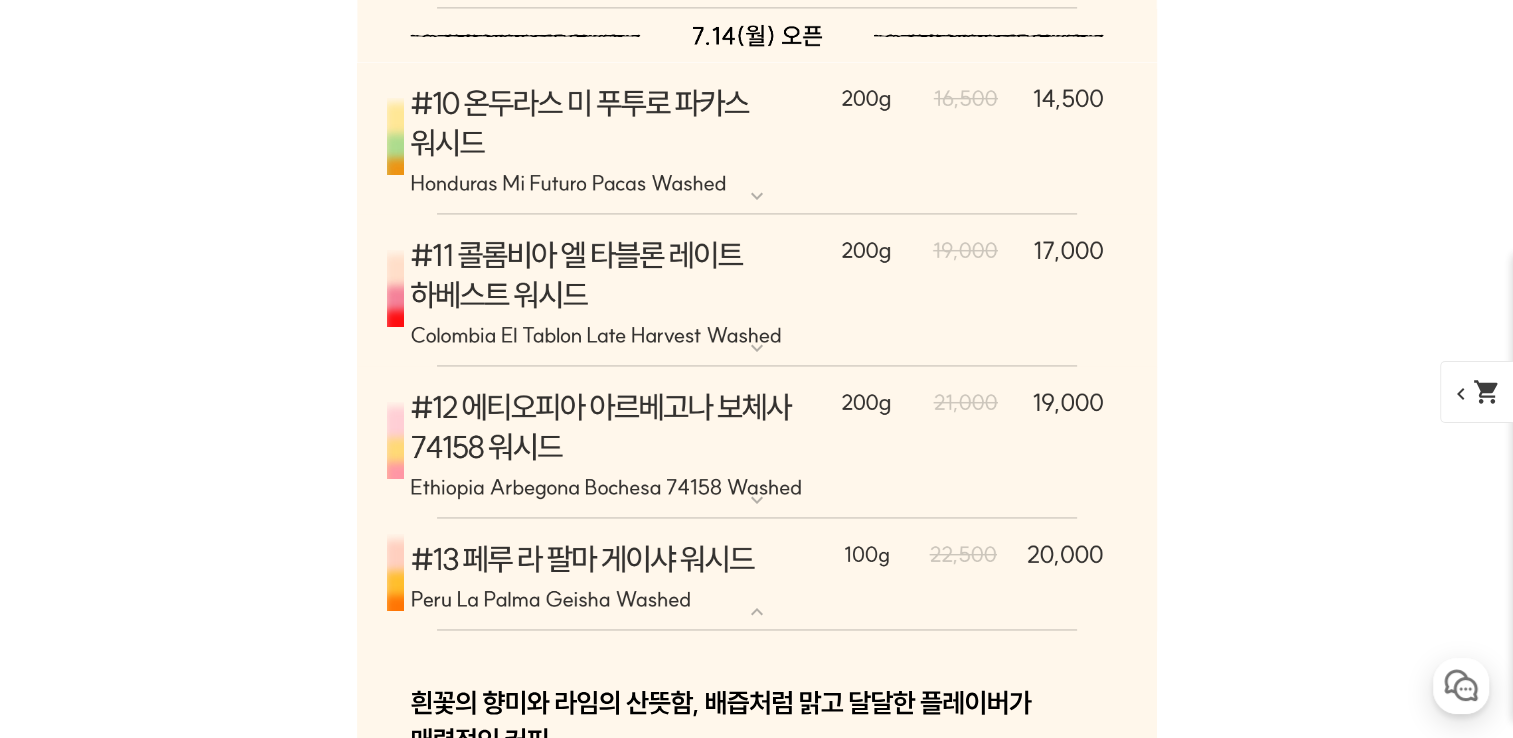 scroll, scrollTop: 10686, scrollLeft: 0, axis: vertical 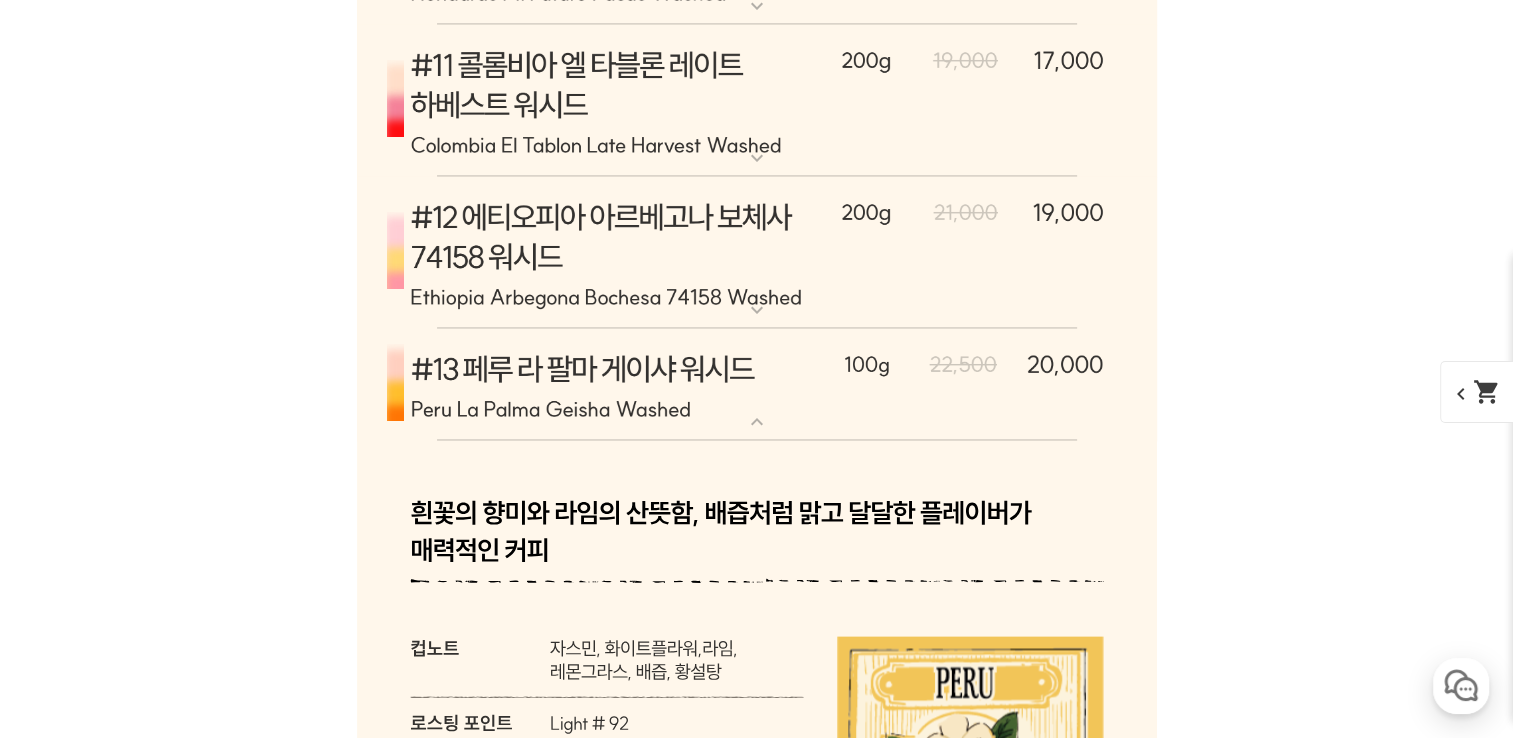 click at bounding box center [757, 385] 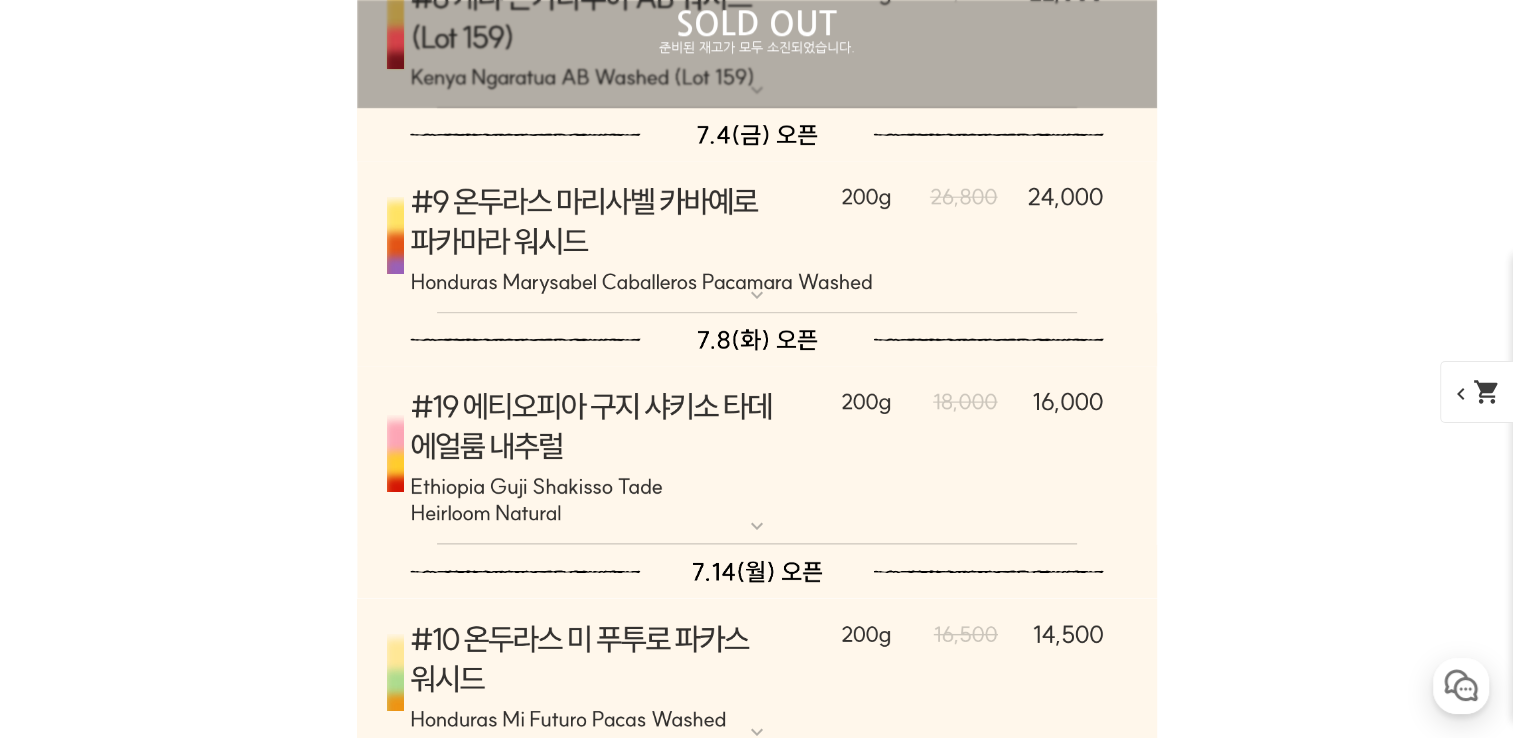 scroll, scrollTop: 9964, scrollLeft: 0, axis: vertical 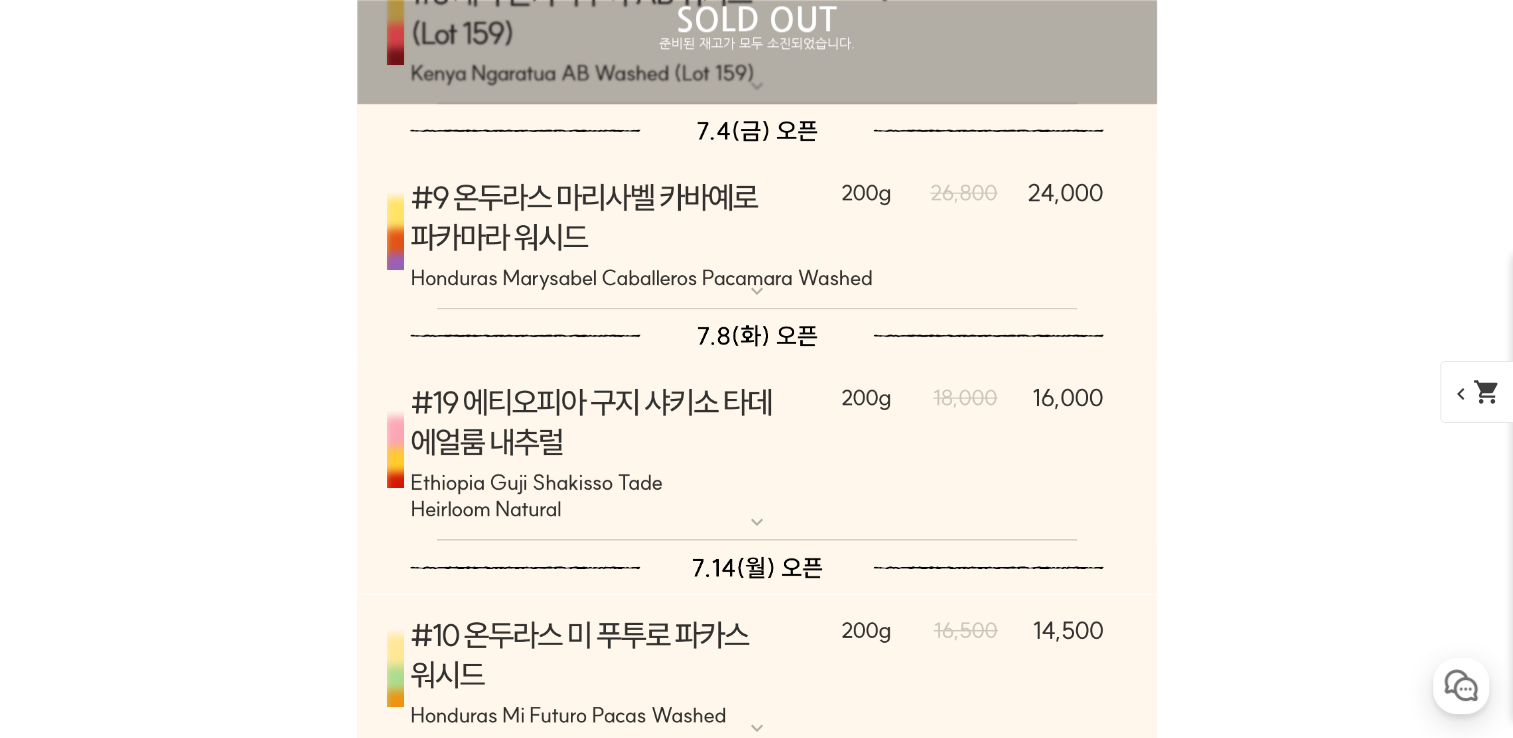 click at bounding box center [757, 451] 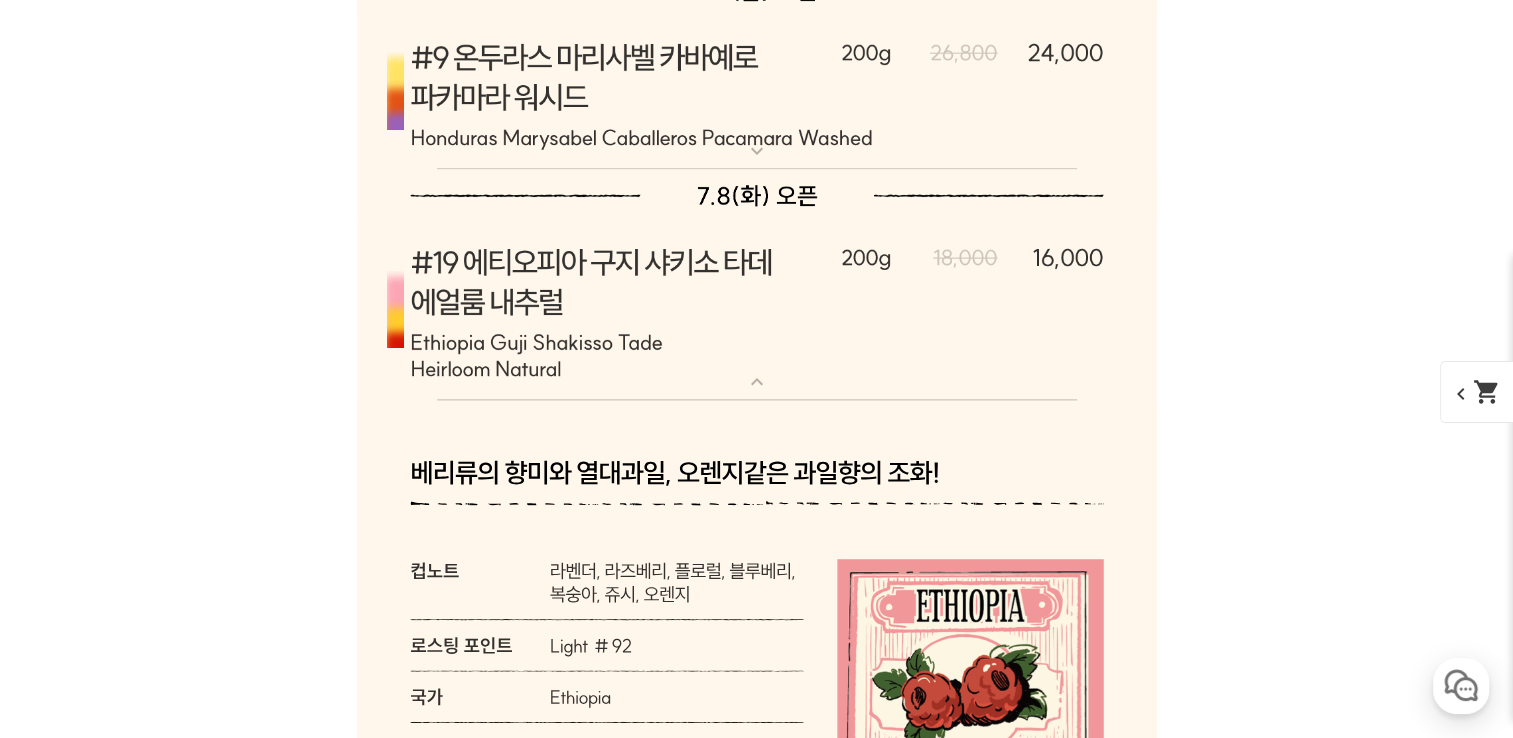 scroll, scrollTop: 10130, scrollLeft: 0, axis: vertical 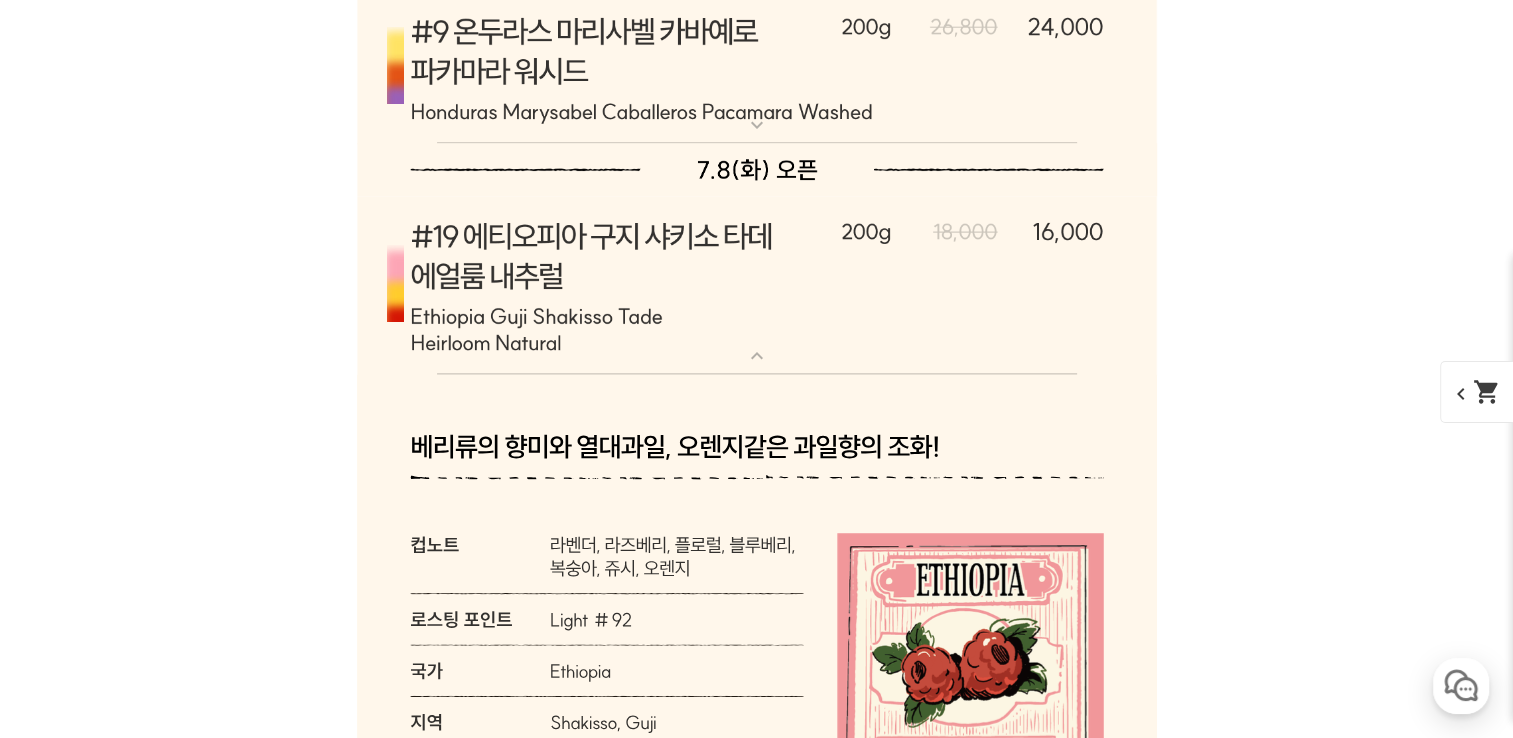 click at bounding box center (757, 285) 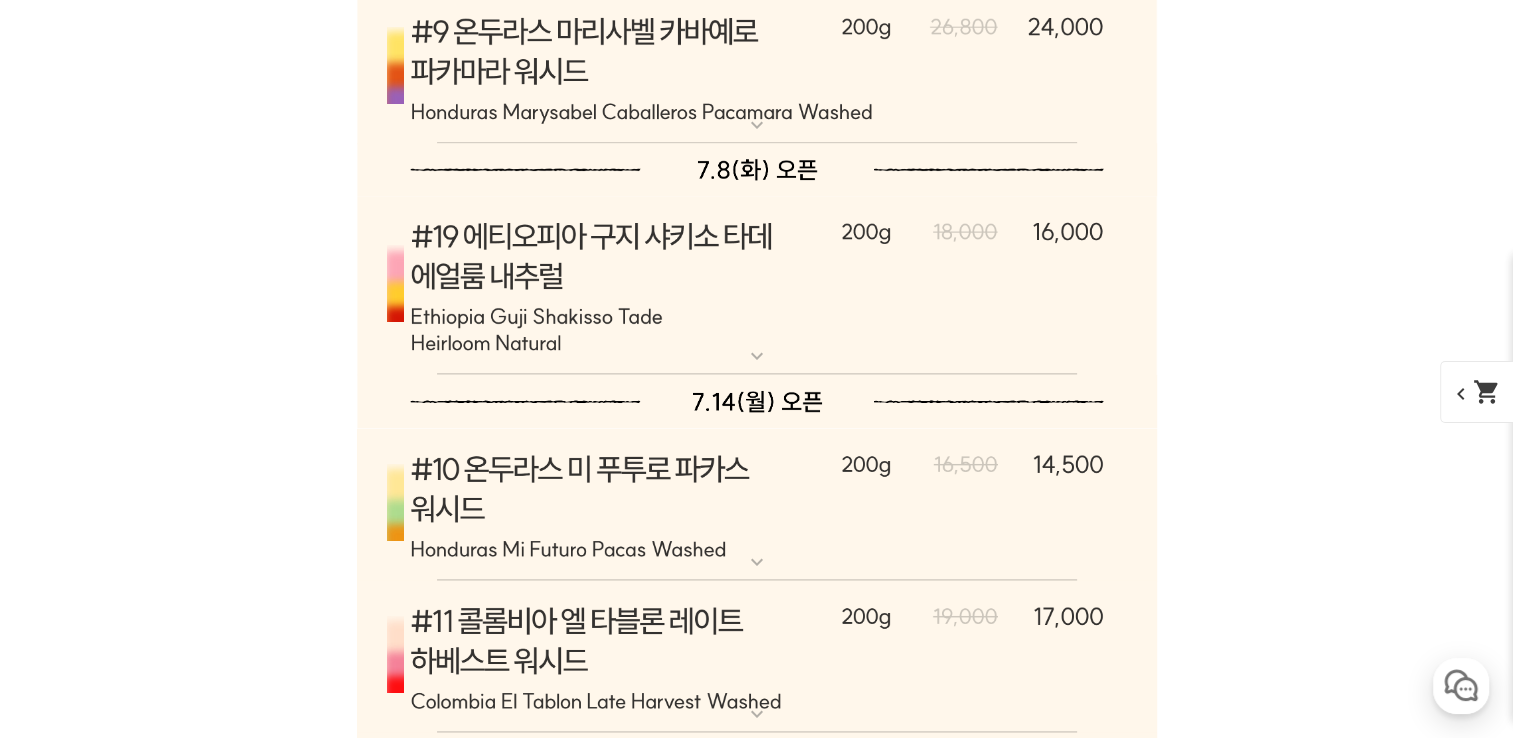 click at bounding box center [757, 285] 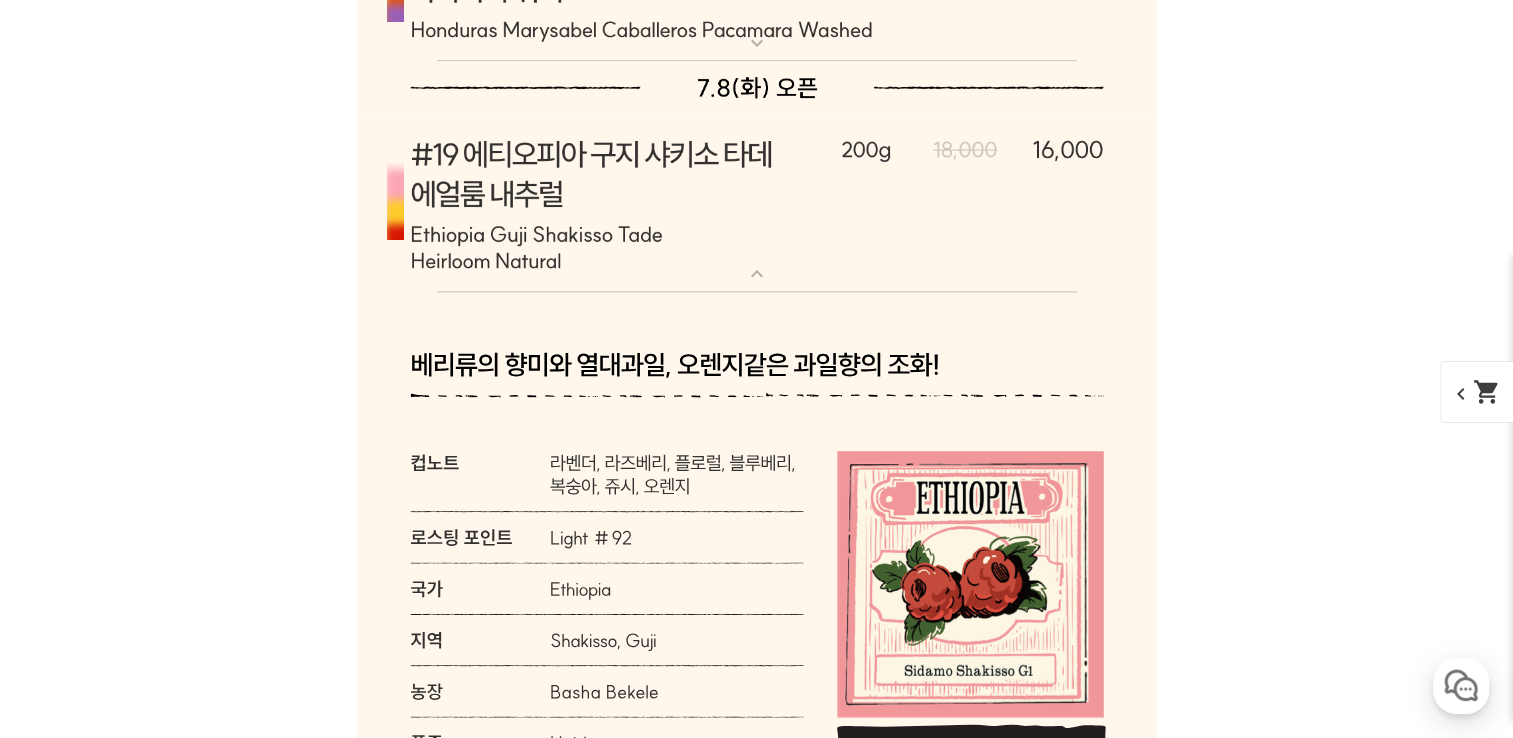 scroll, scrollTop: 10222, scrollLeft: 0, axis: vertical 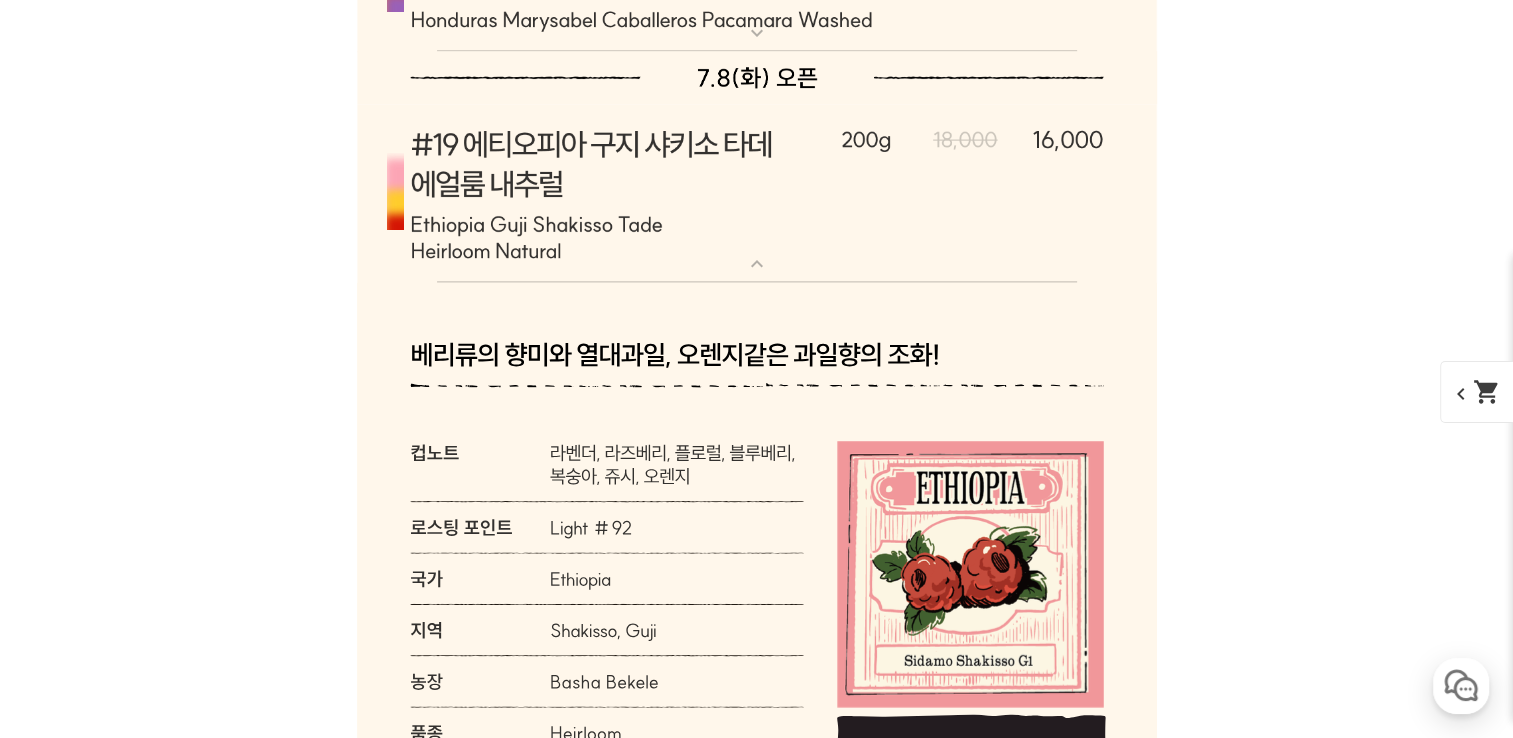 click at bounding box center [757, 193] 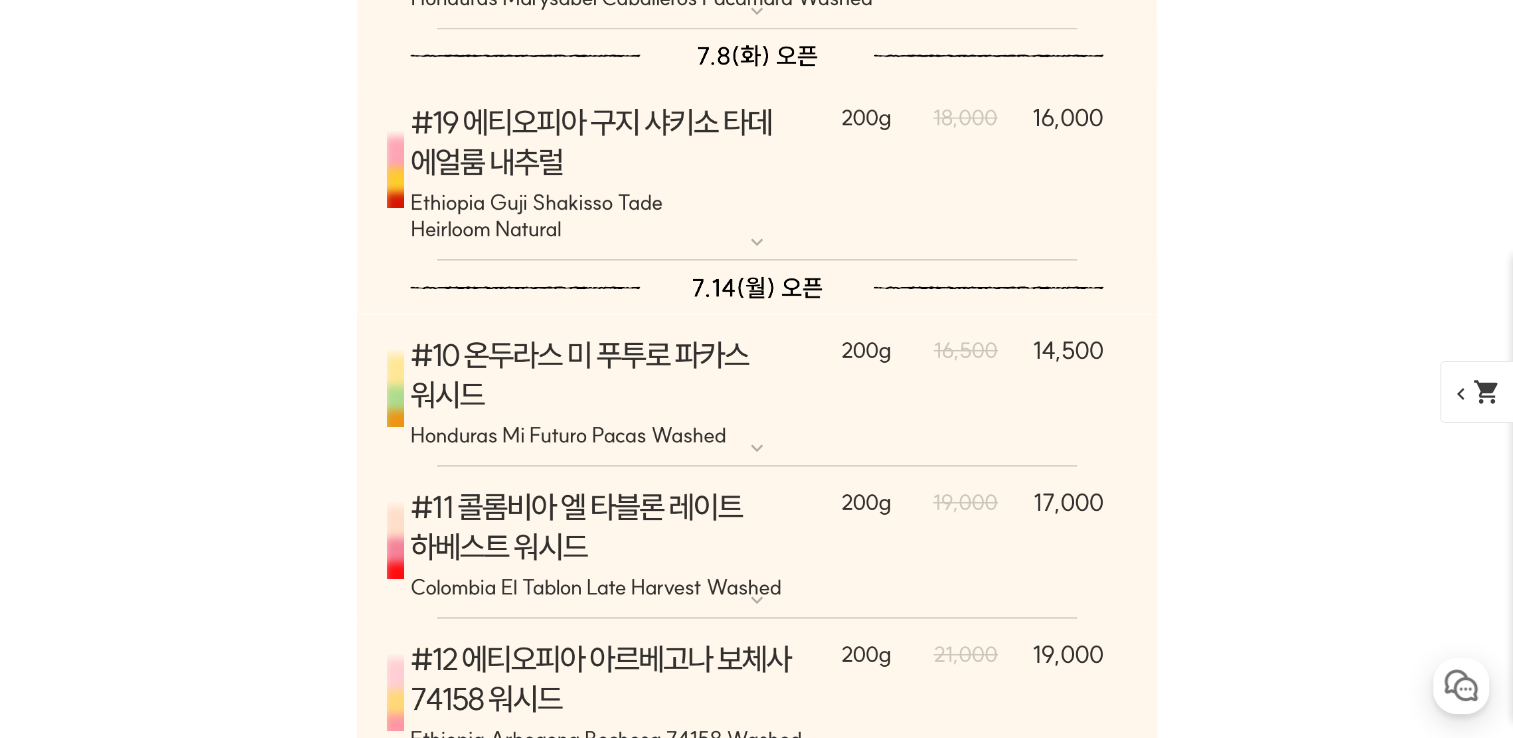 scroll, scrollTop: 10295, scrollLeft: 0, axis: vertical 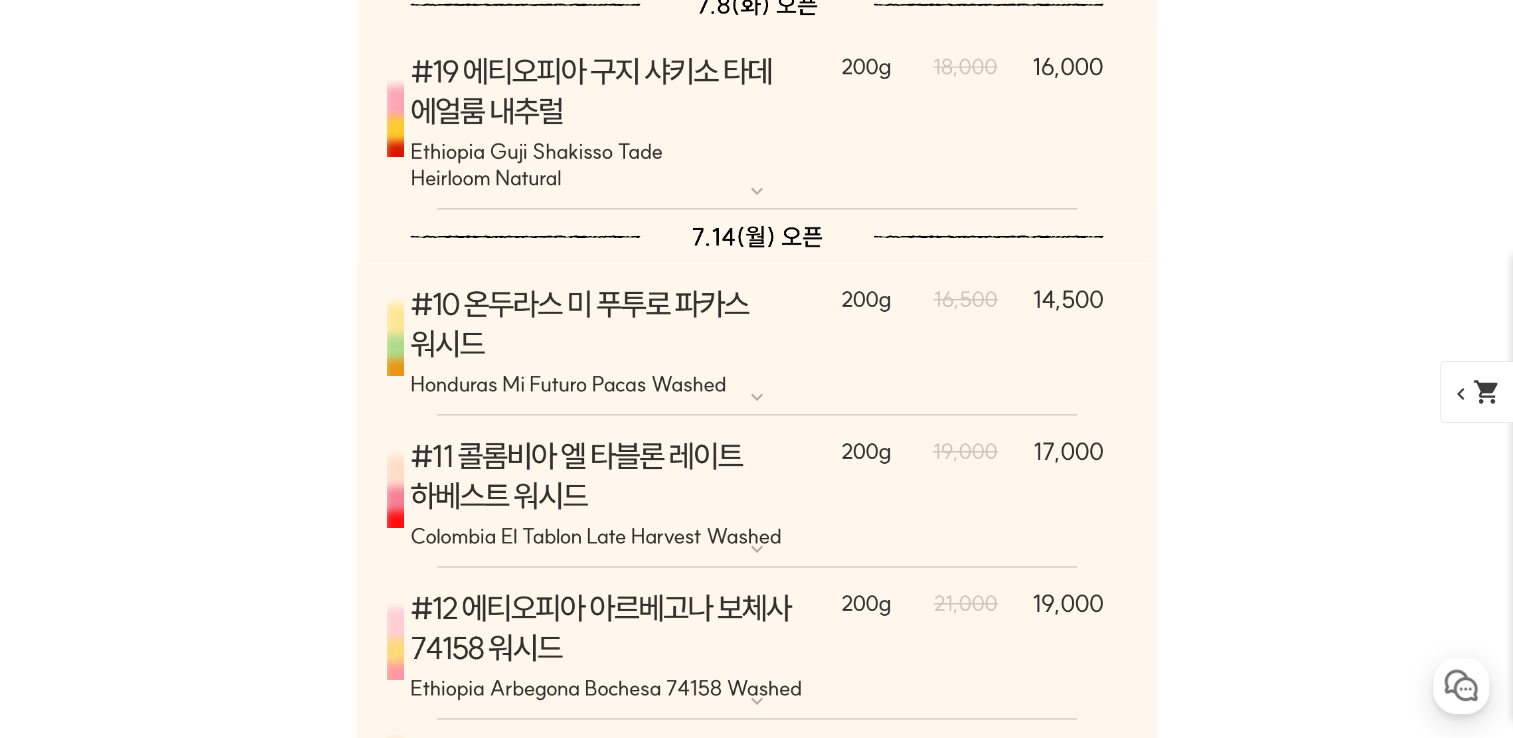 click at bounding box center (757, 339) 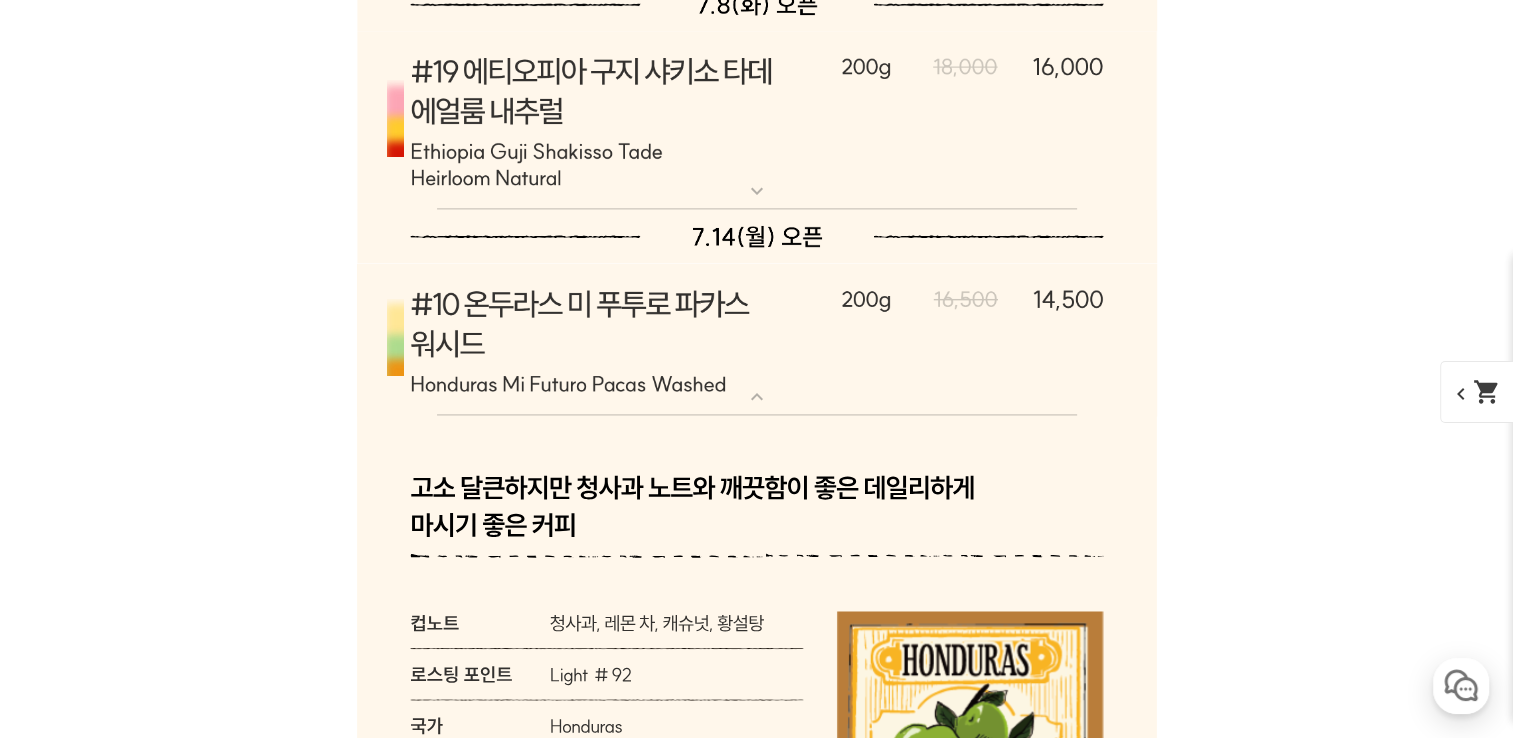 click at bounding box center [757, 339] 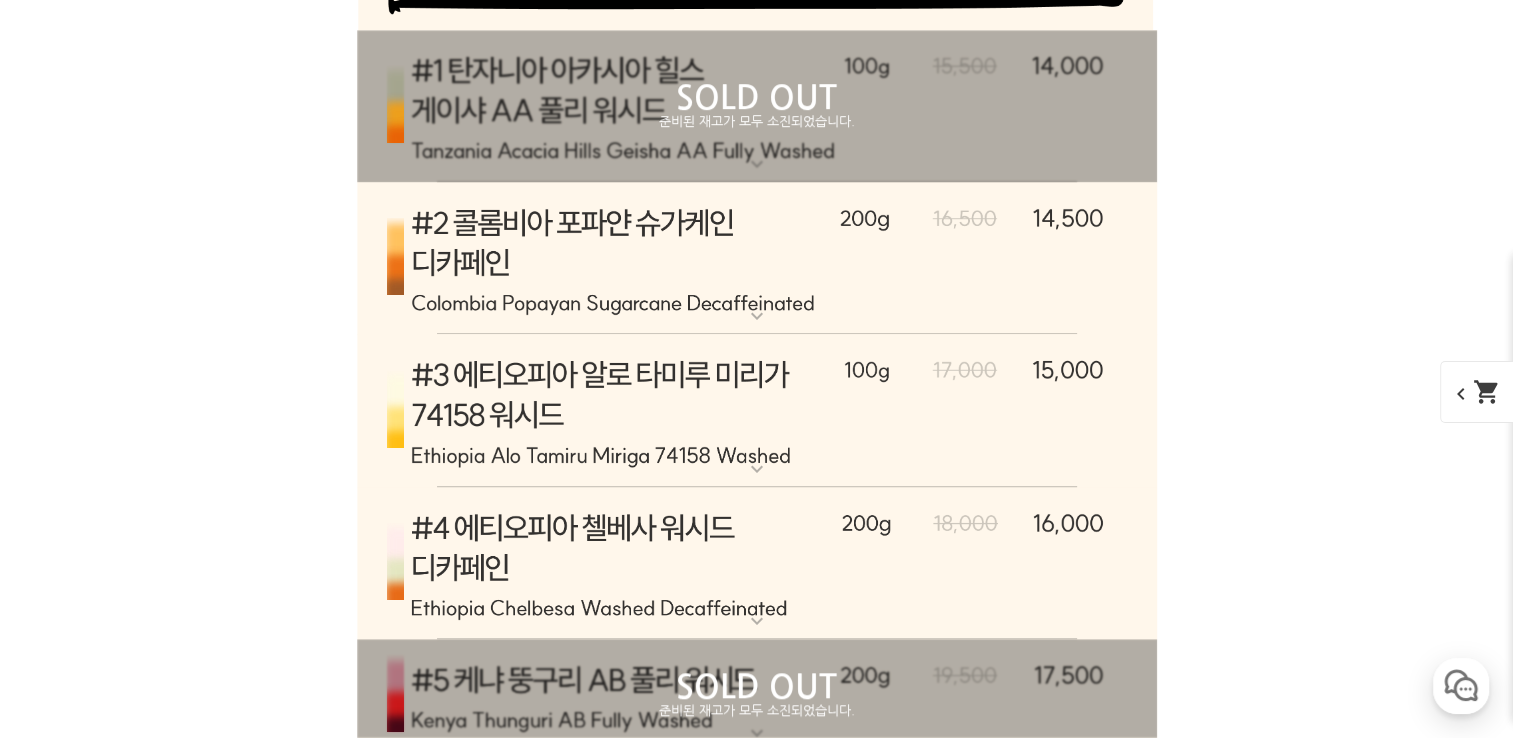 scroll, scrollTop: 8856, scrollLeft: 0, axis: vertical 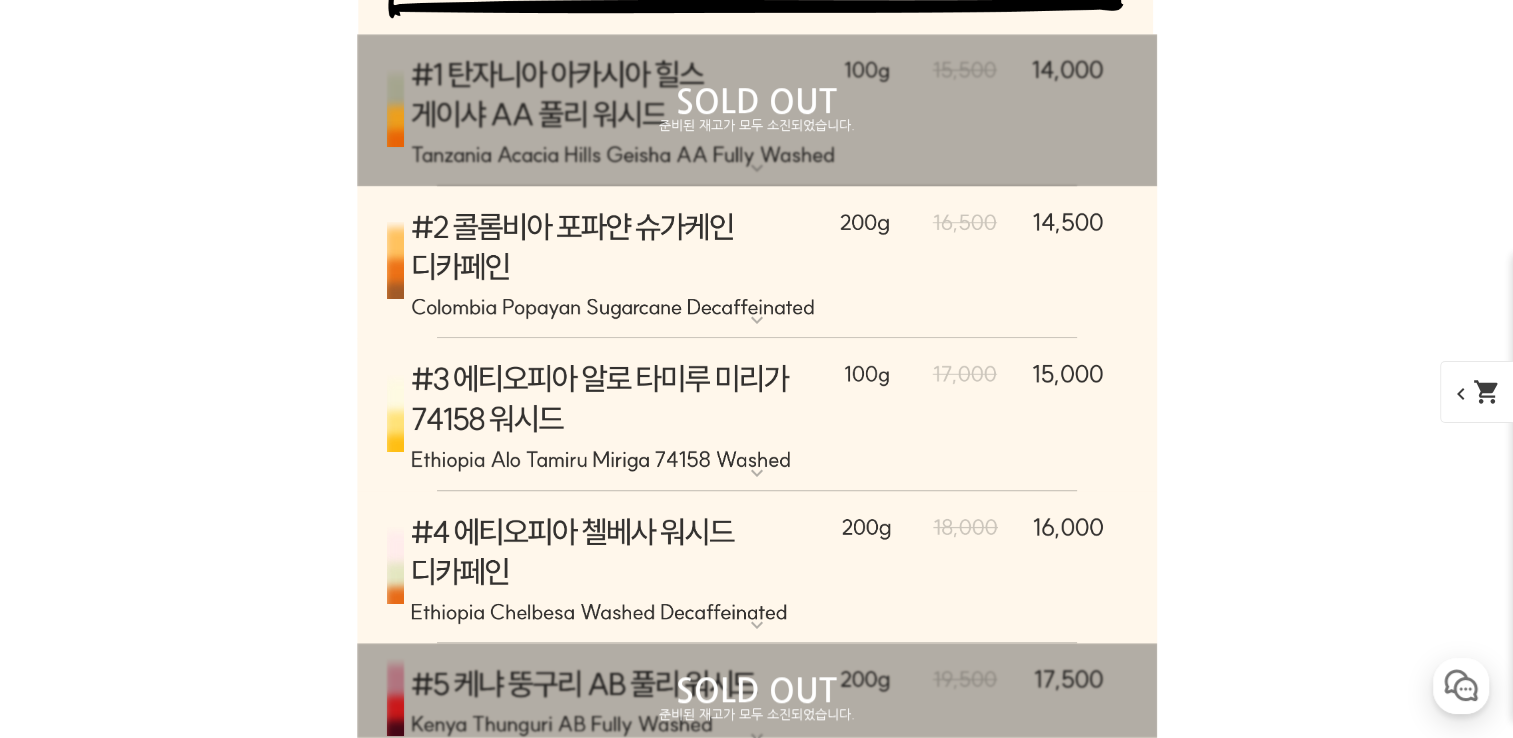click at bounding box center [757, 414] 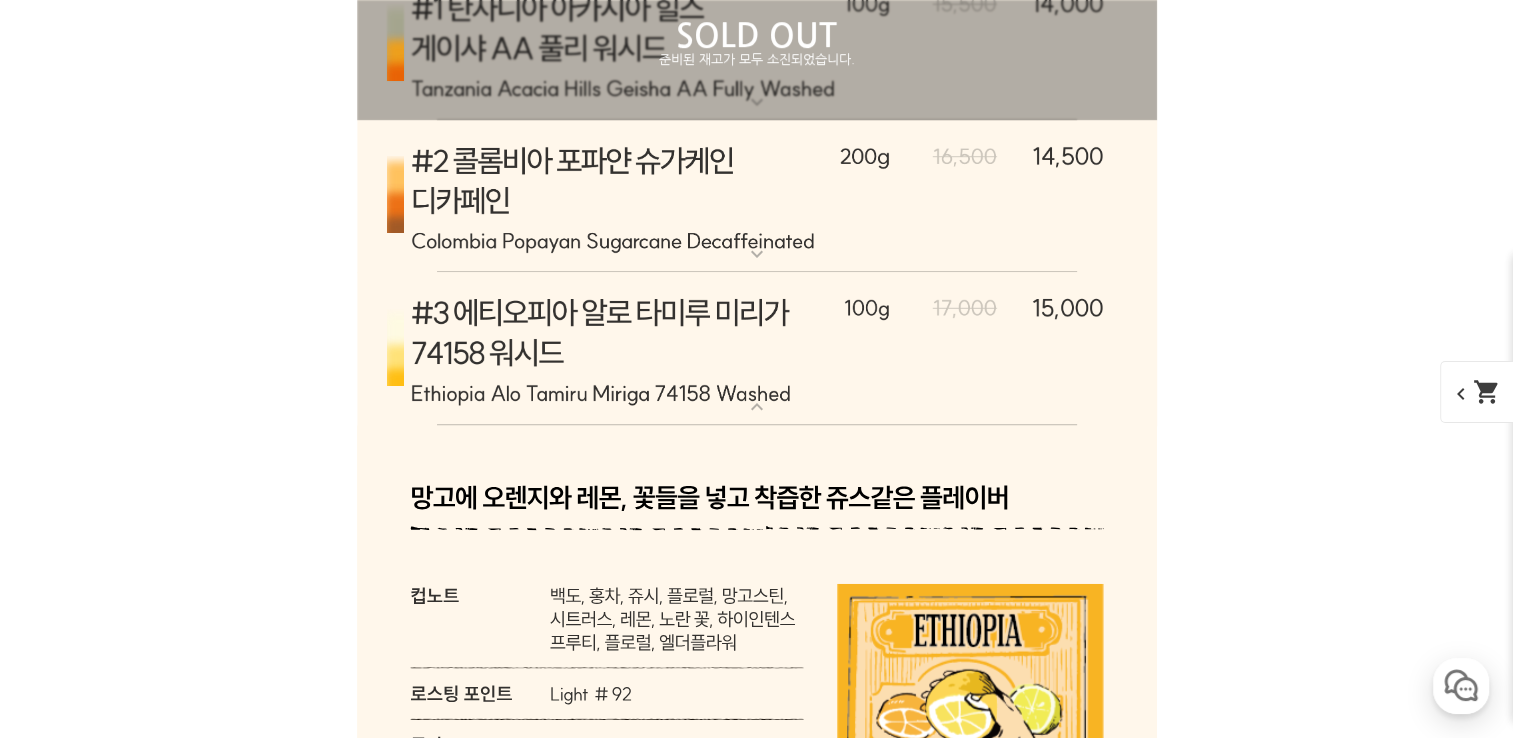 scroll, scrollTop: 8952, scrollLeft: 0, axis: vertical 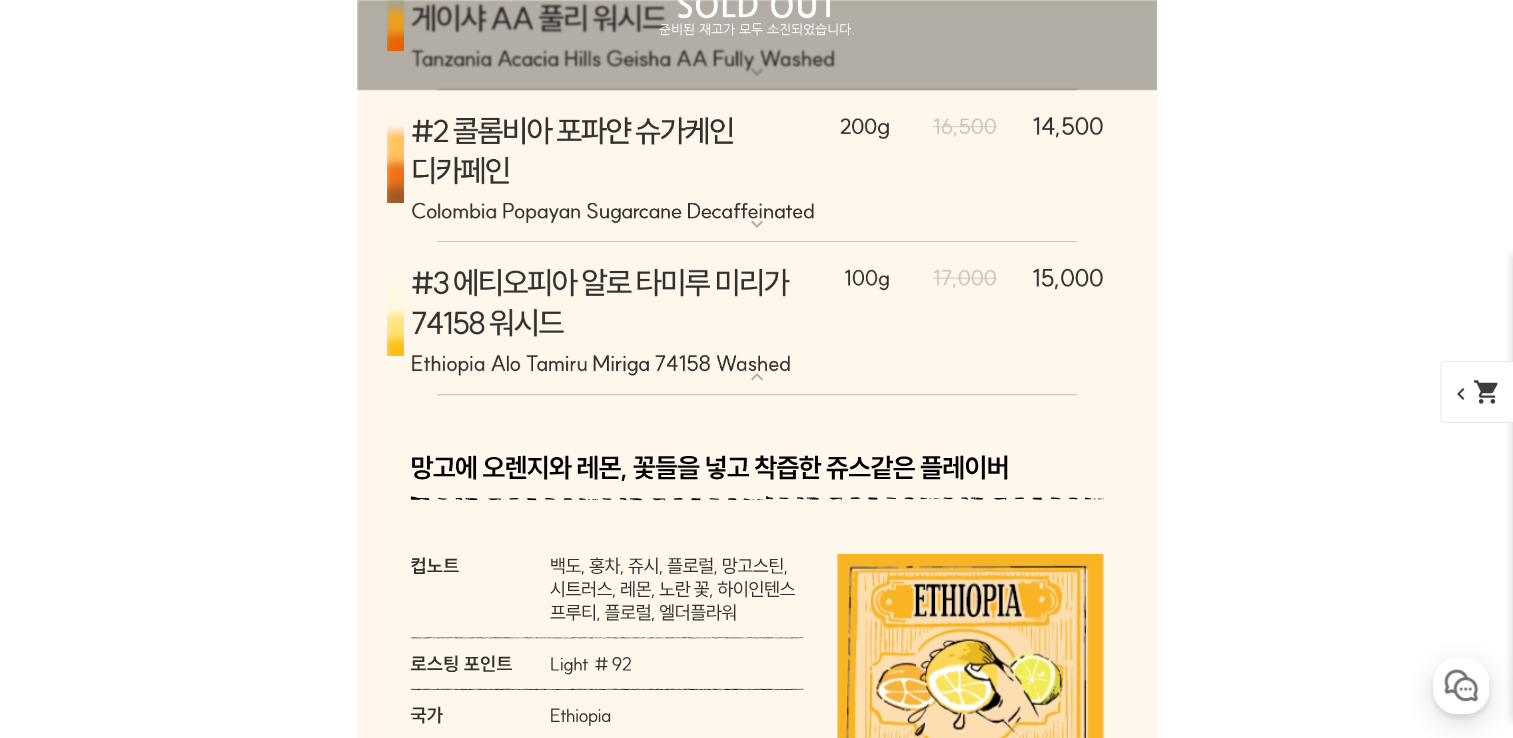 click at bounding box center [757, 318] 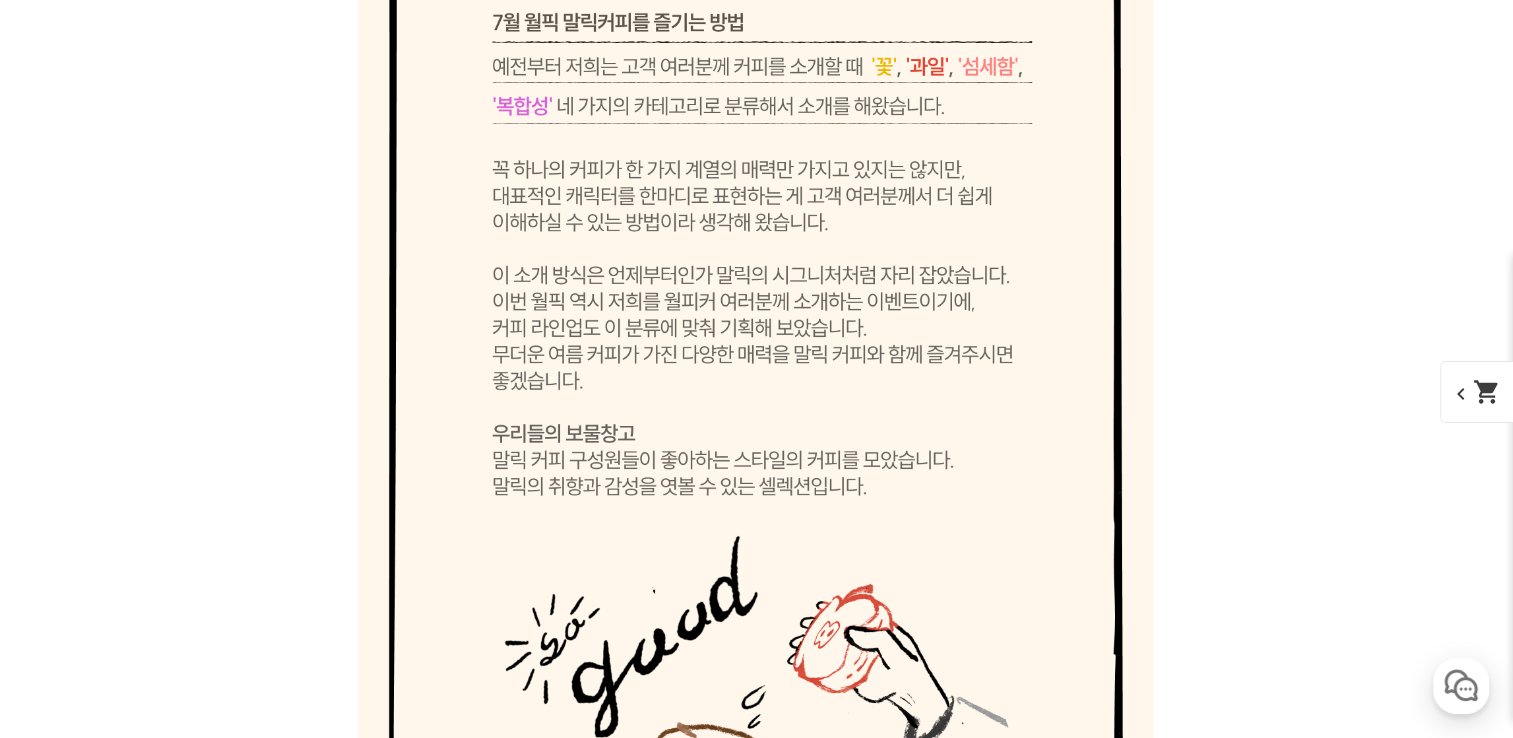 scroll, scrollTop: 7848, scrollLeft: 0, axis: vertical 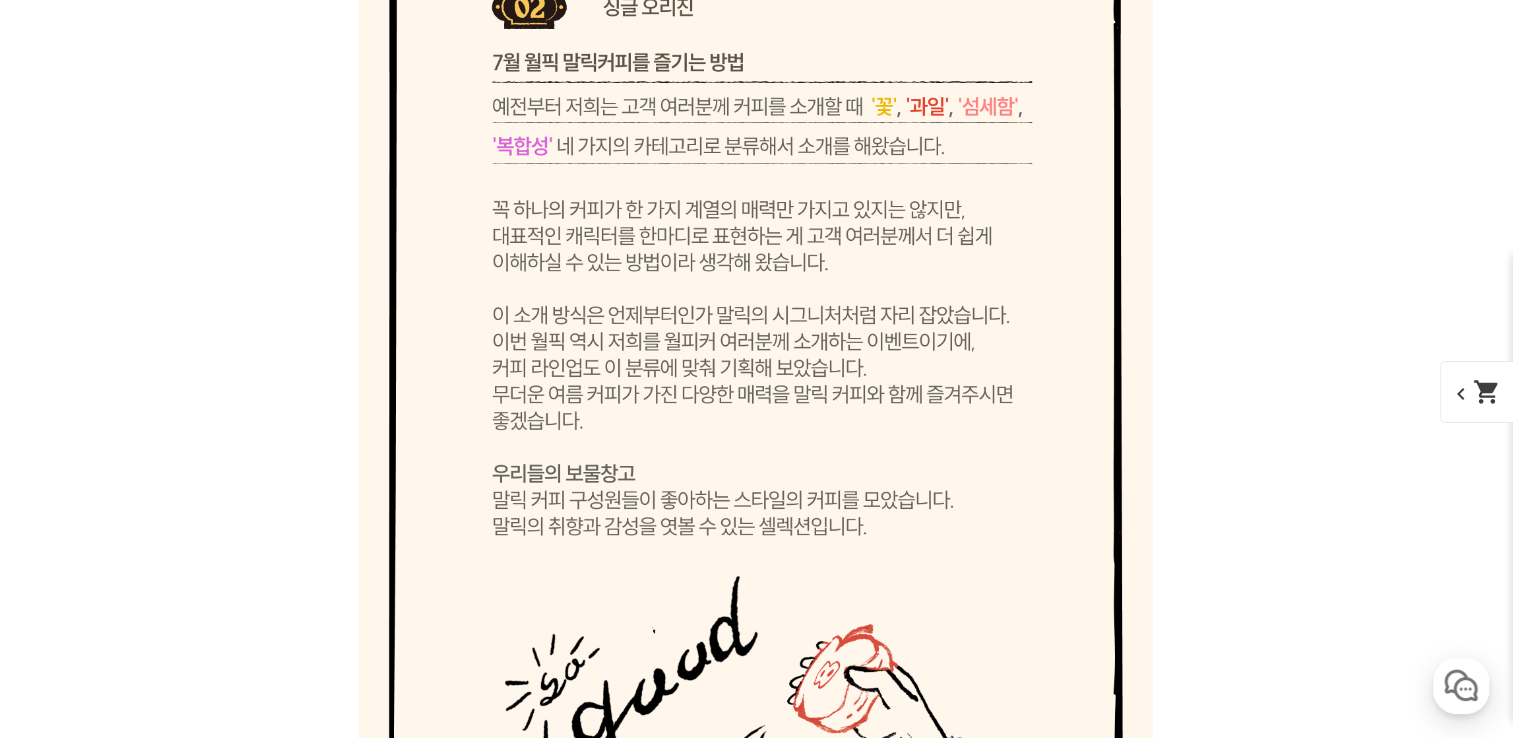 click at bounding box center [757, 415] 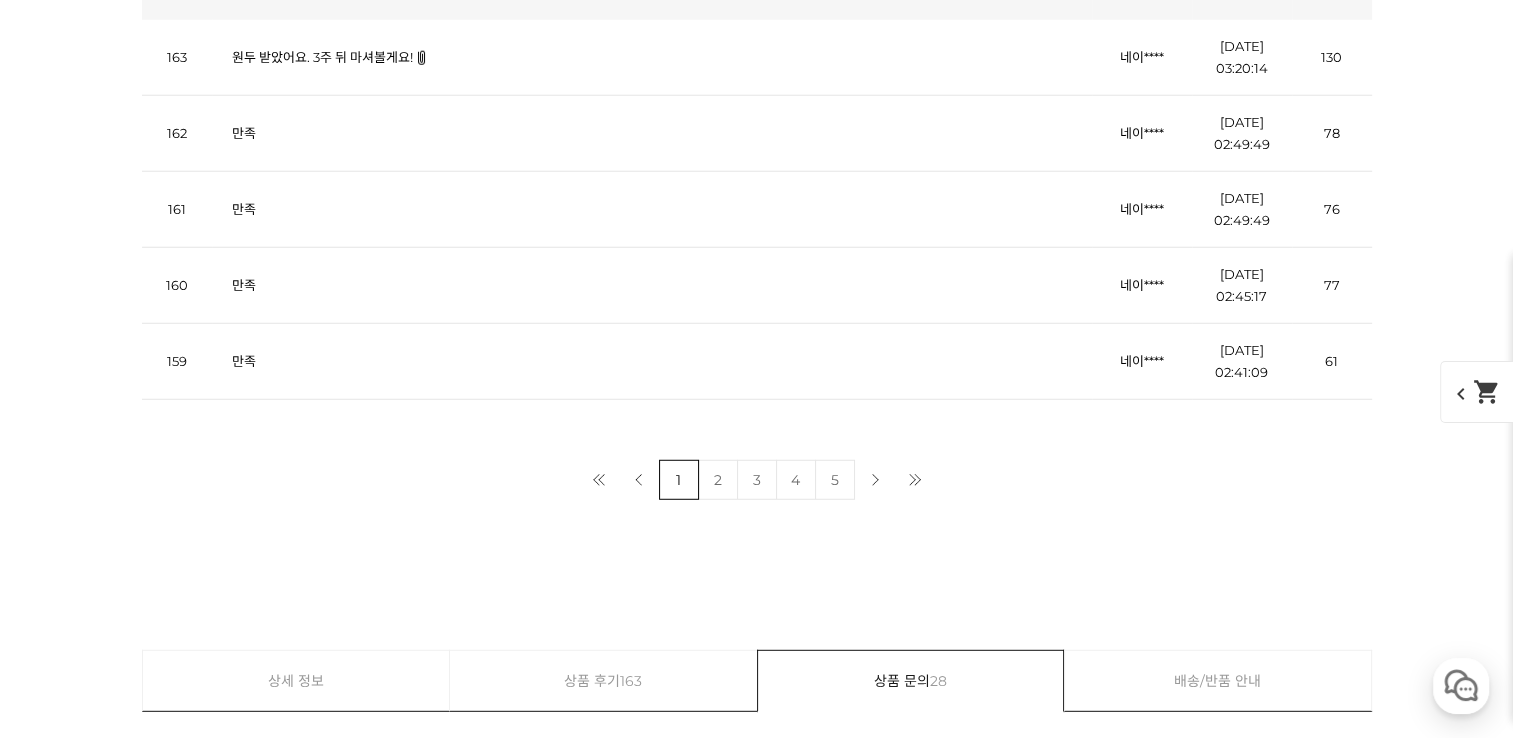 scroll, scrollTop: 12939, scrollLeft: 0, axis: vertical 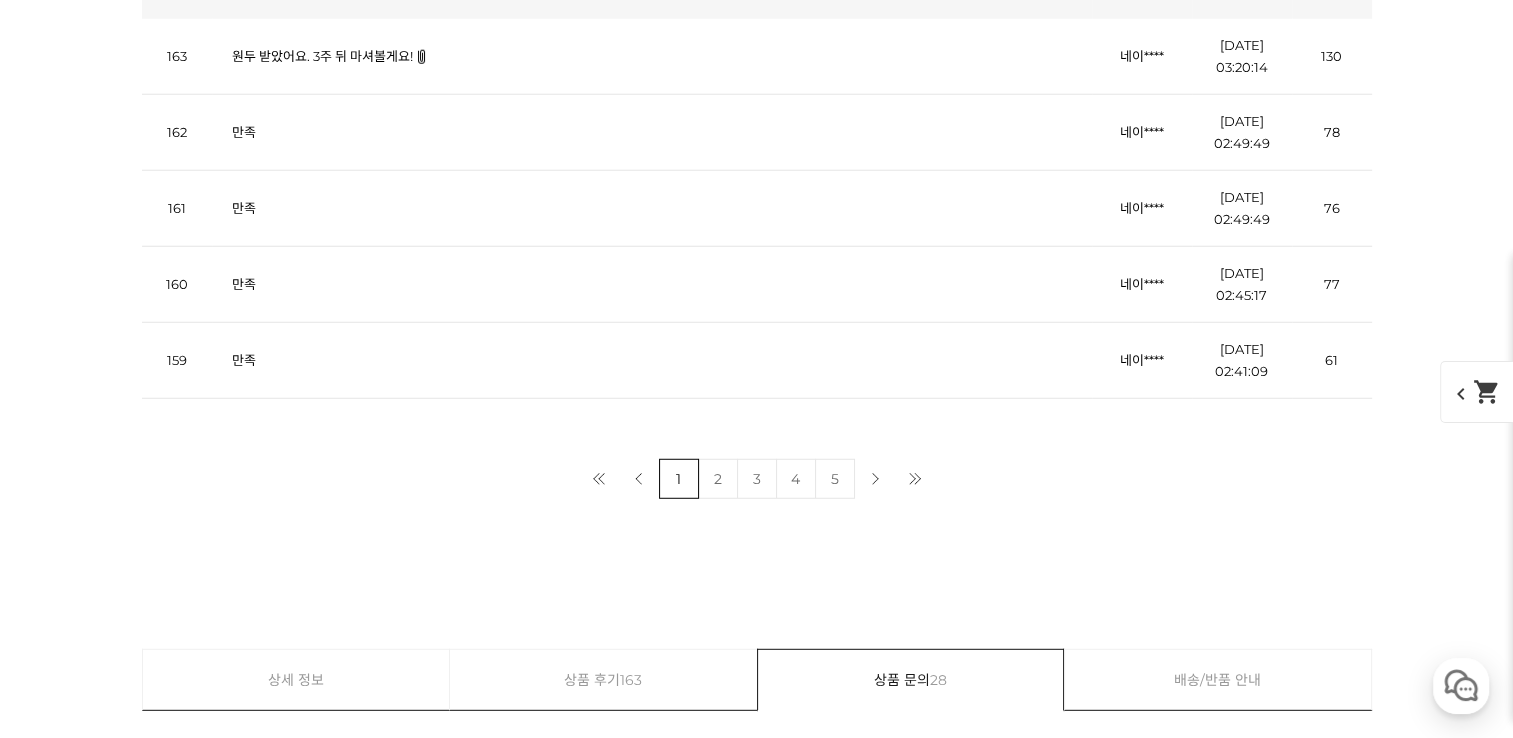 click at bounding box center [757, -849] 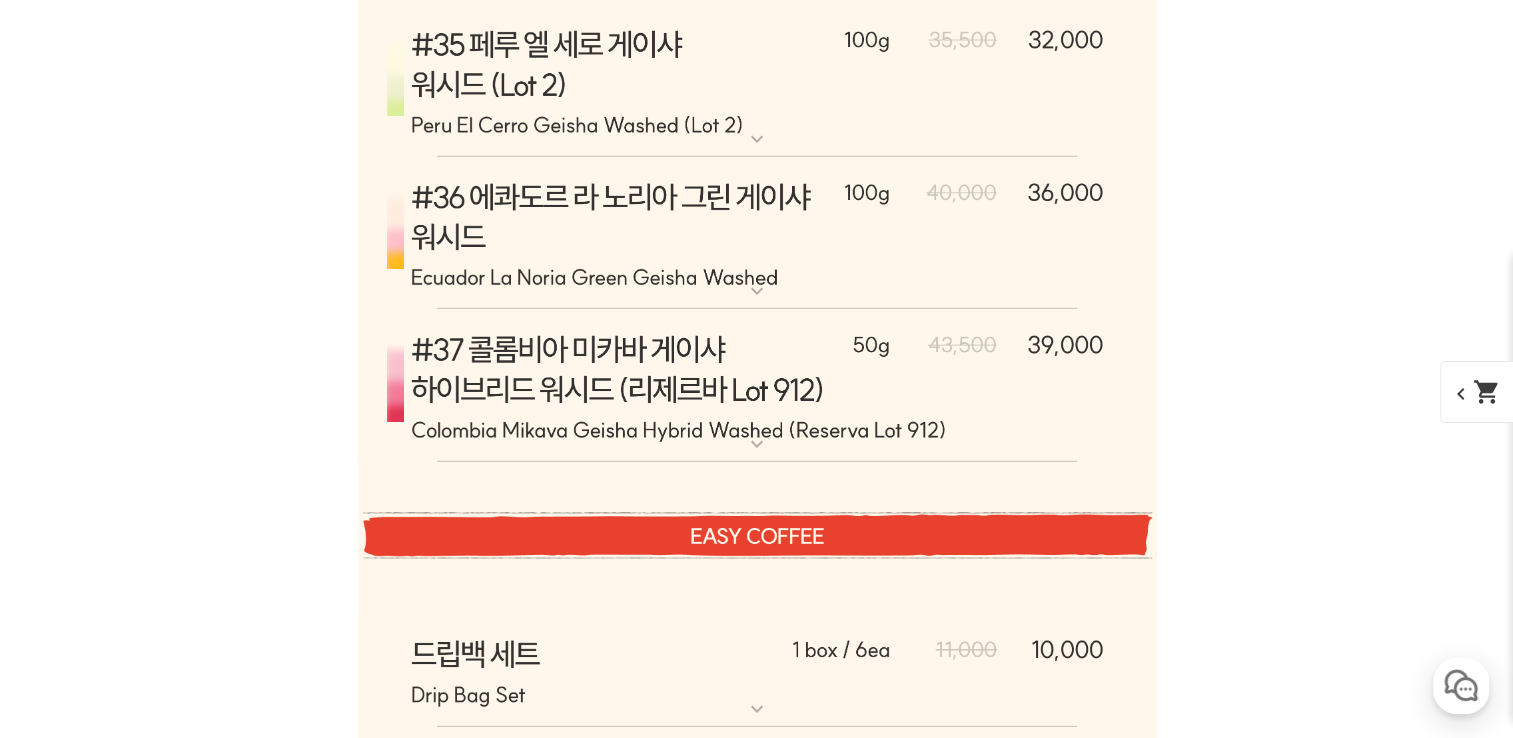 scroll, scrollTop: 13364, scrollLeft: 0, axis: vertical 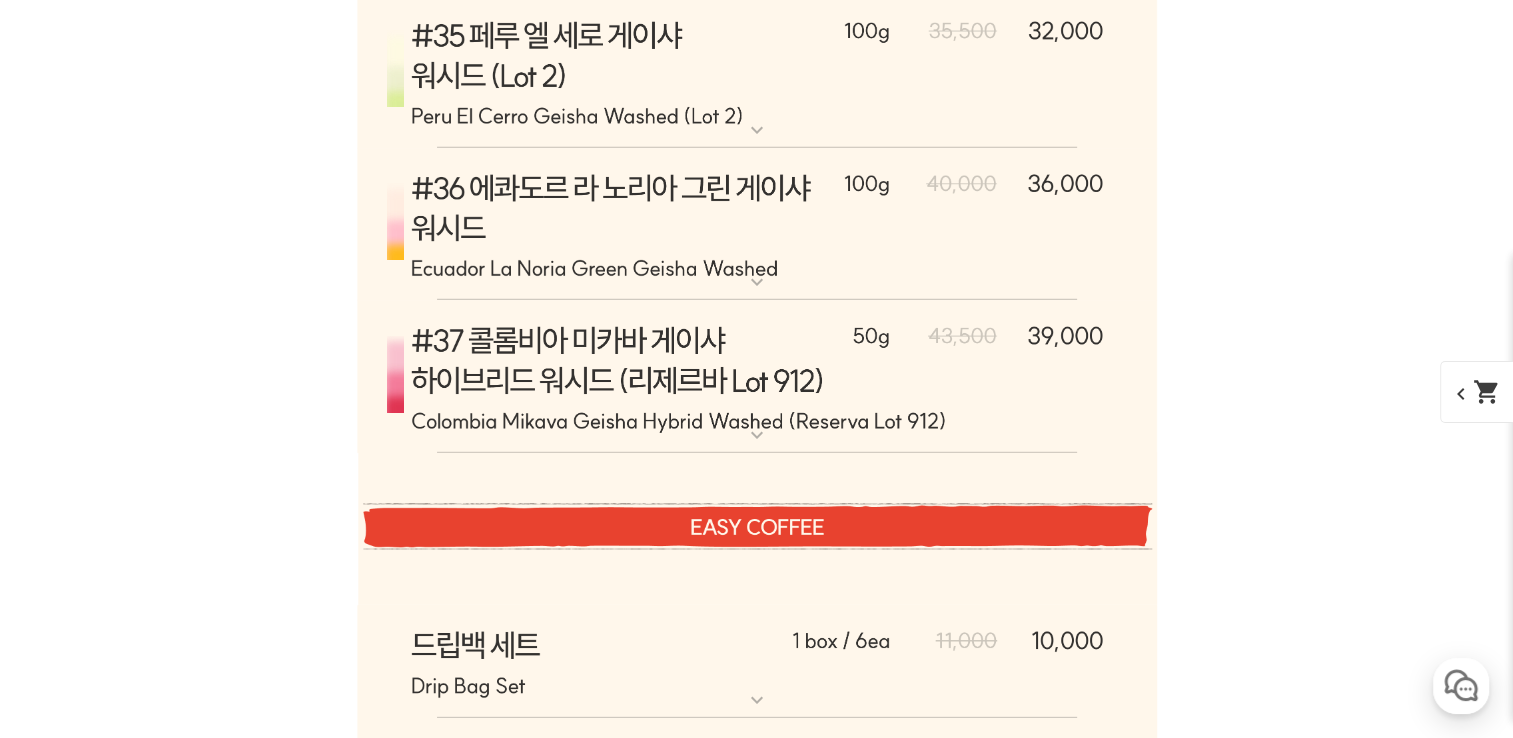 click at bounding box center [757, -1274] 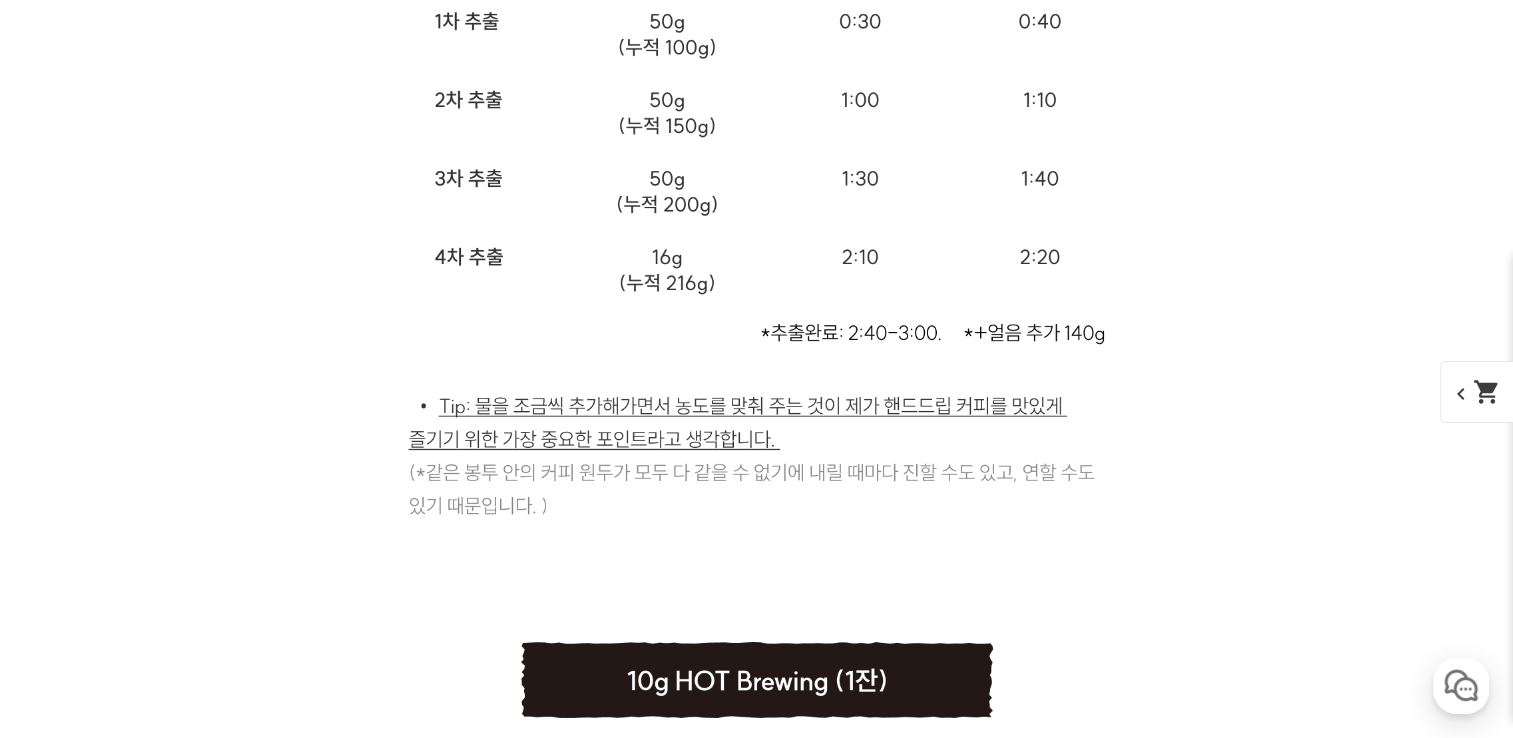 scroll, scrollTop: 30823, scrollLeft: 0, axis: vertical 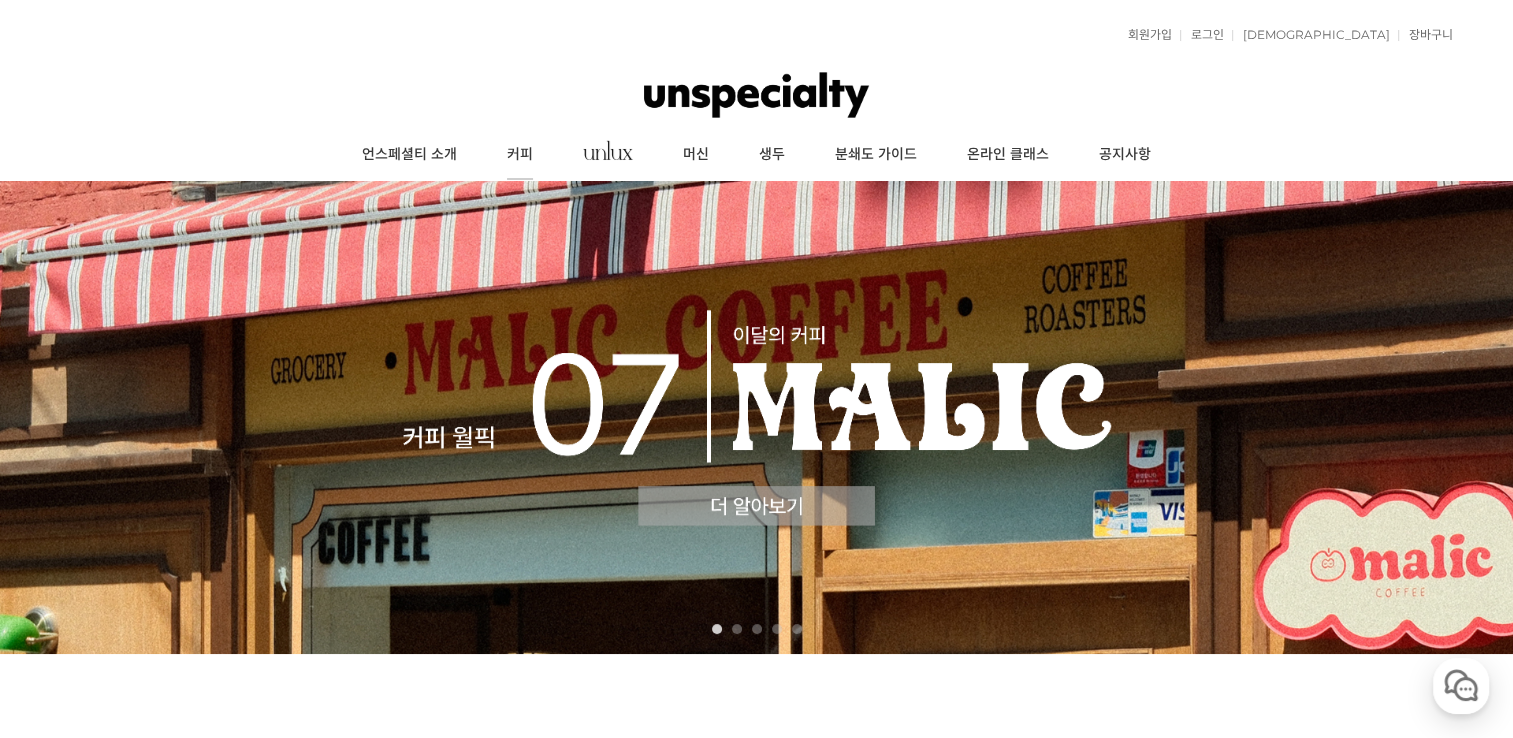 click on "커피" at bounding box center (520, 155) 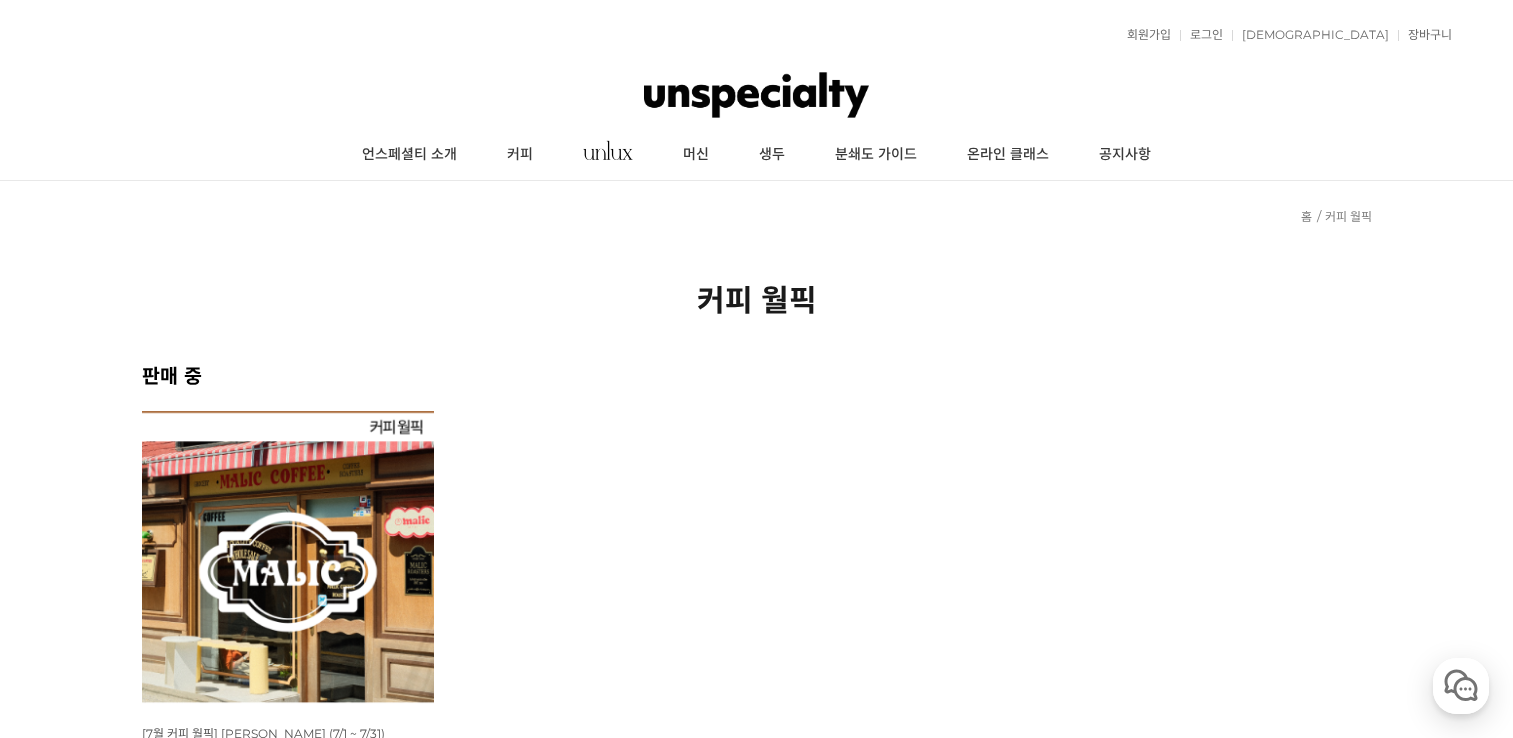 scroll, scrollTop: 0, scrollLeft: 0, axis: both 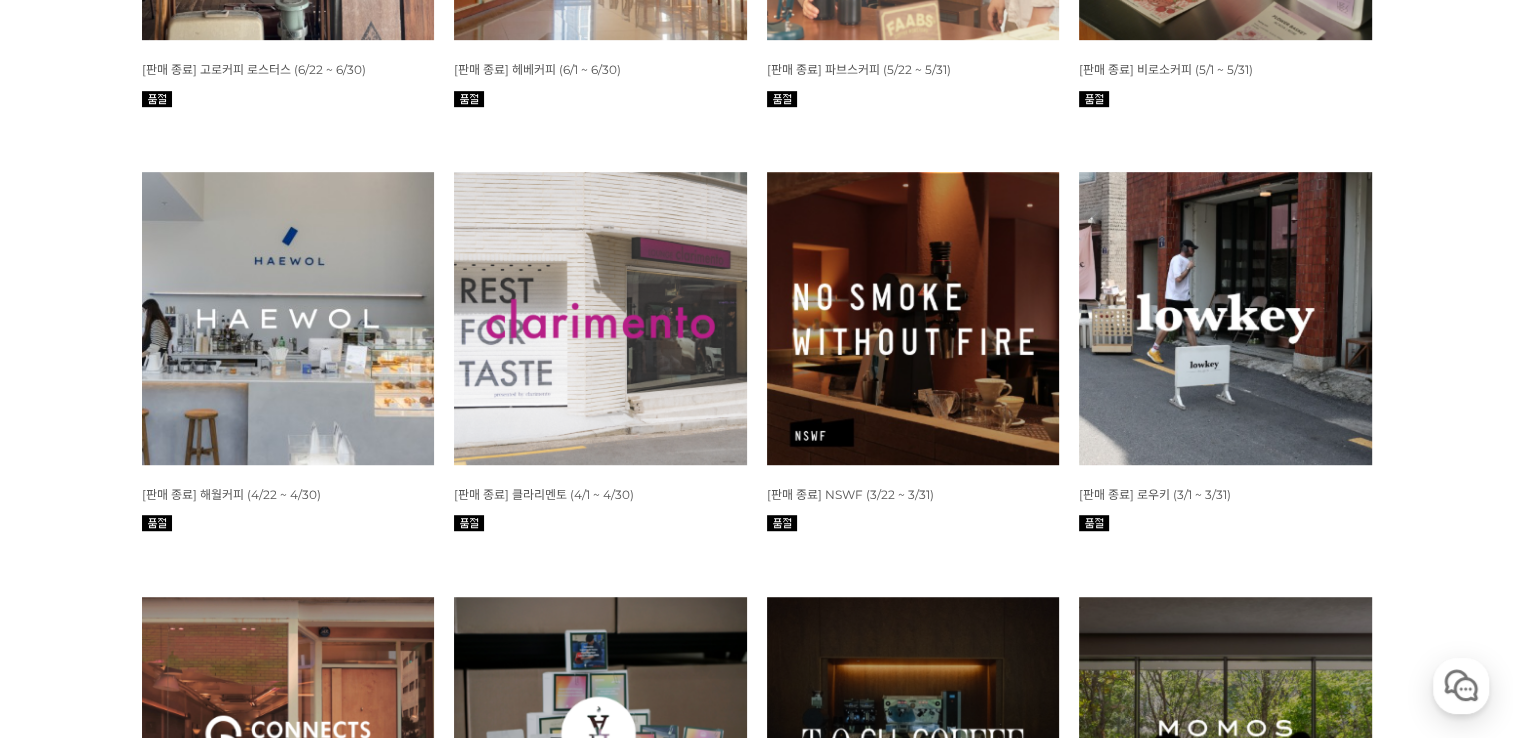 click at bounding box center (288, 318) 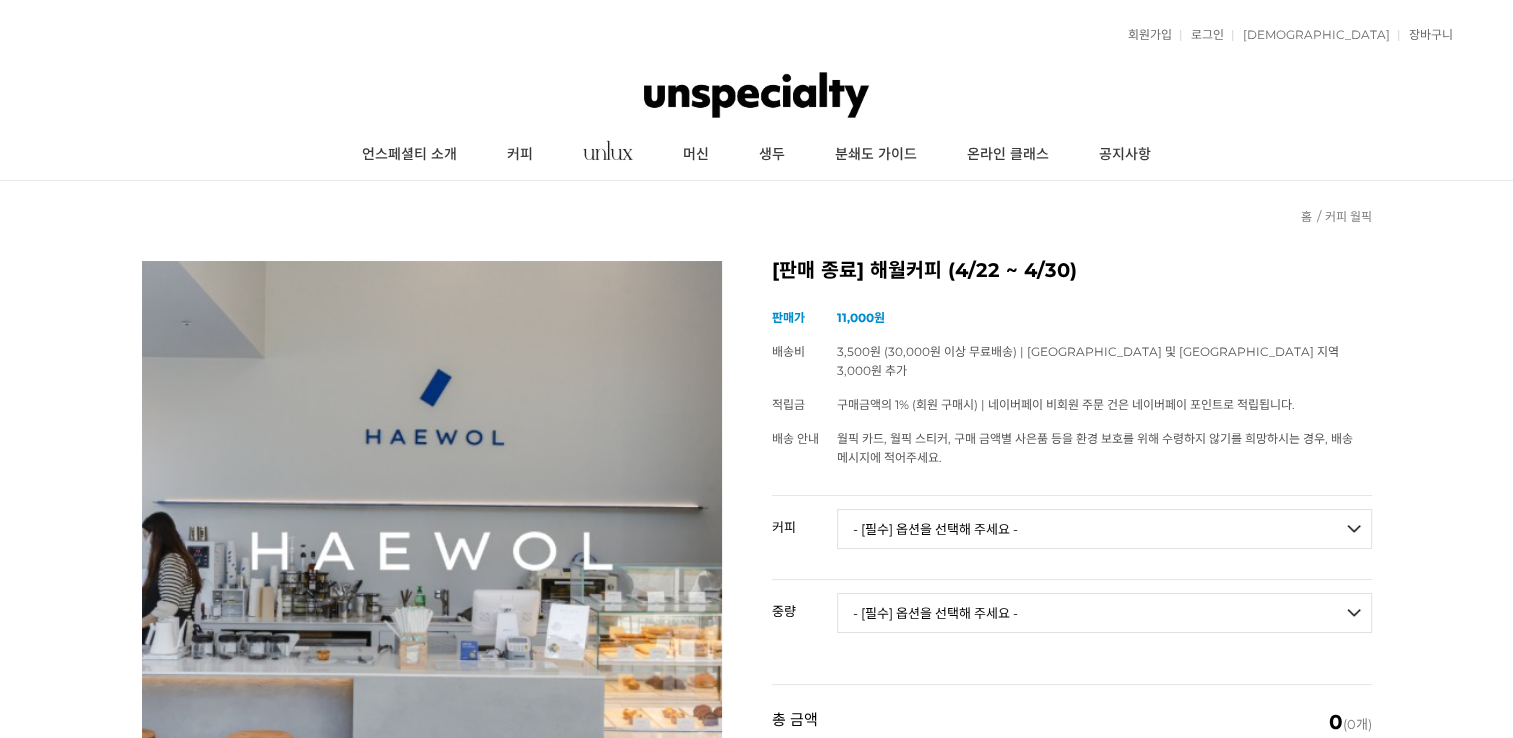 scroll, scrollTop: 156, scrollLeft: 0, axis: vertical 